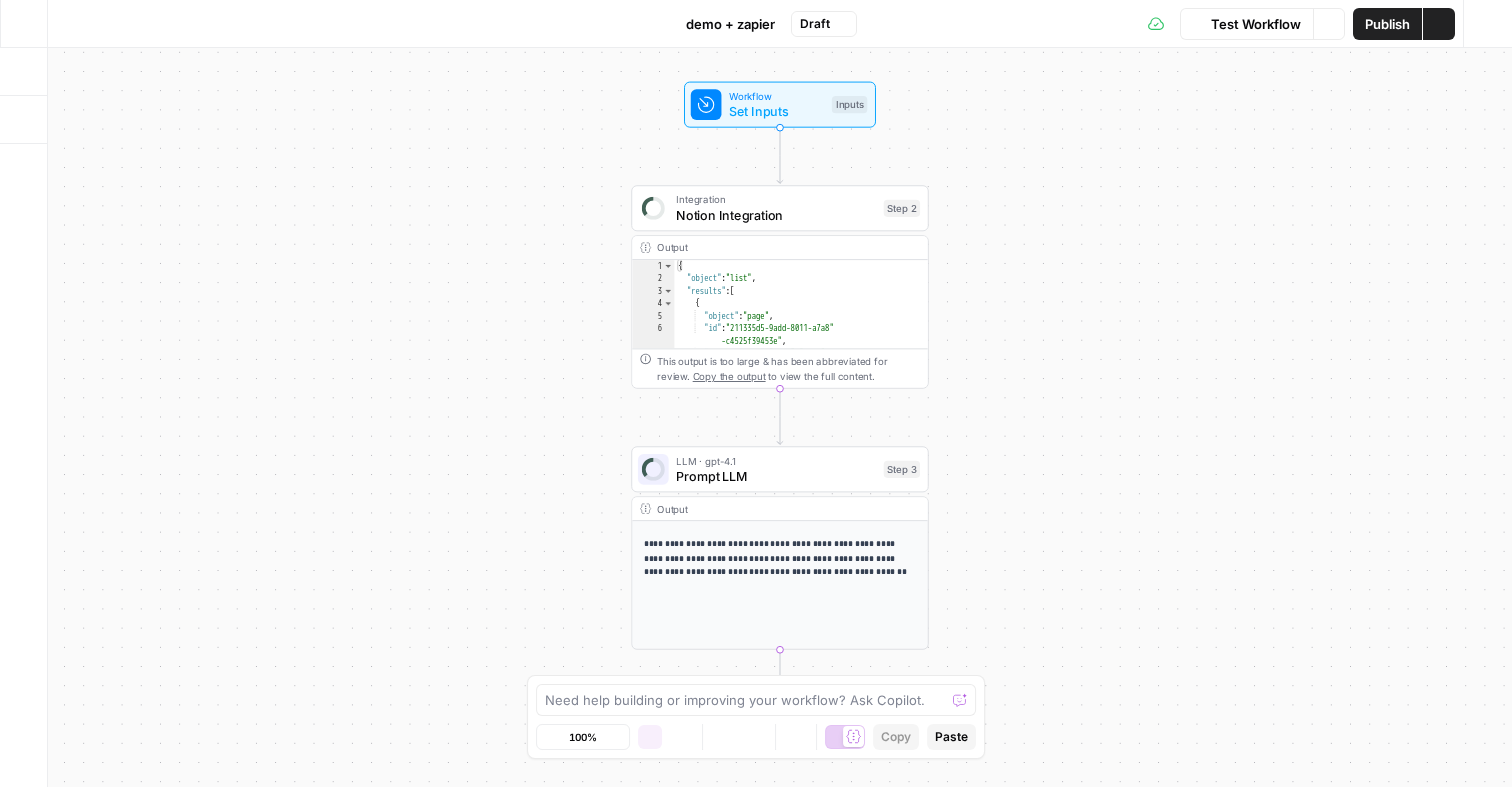 scroll, scrollTop: 0, scrollLeft: 0, axis: both 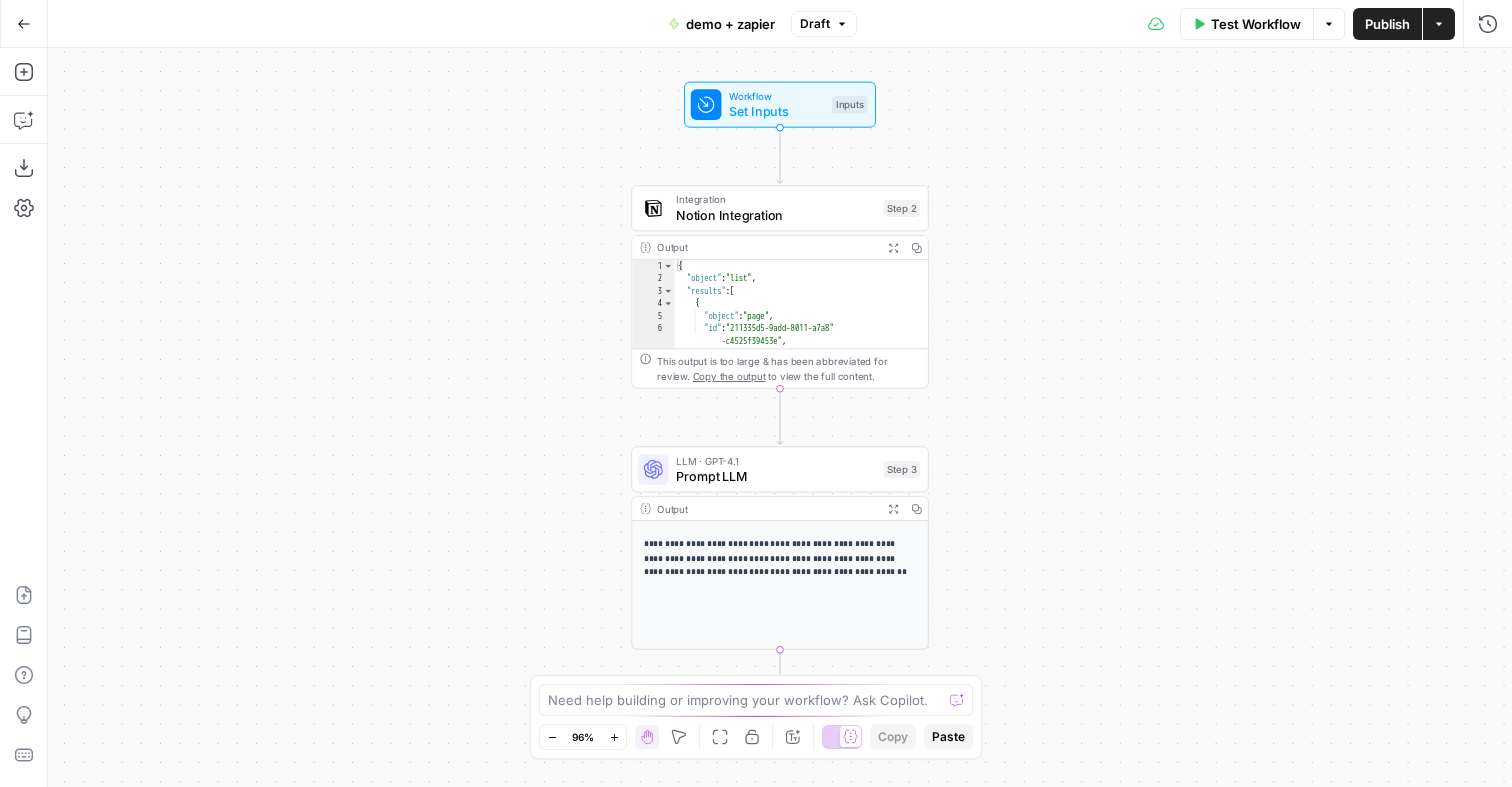 click on "Go Back" at bounding box center (24, 24) 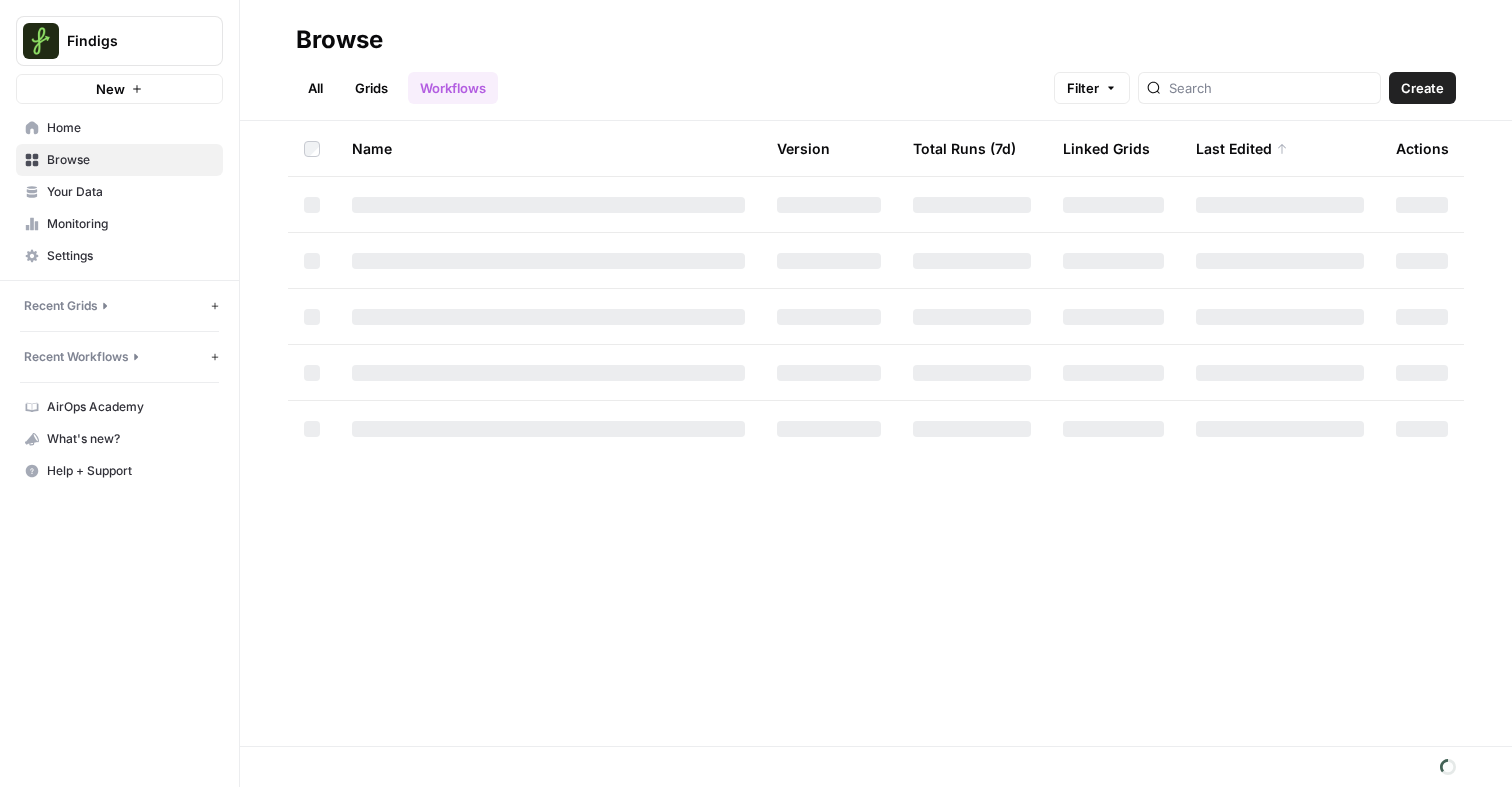 click on "Home" at bounding box center [130, 128] 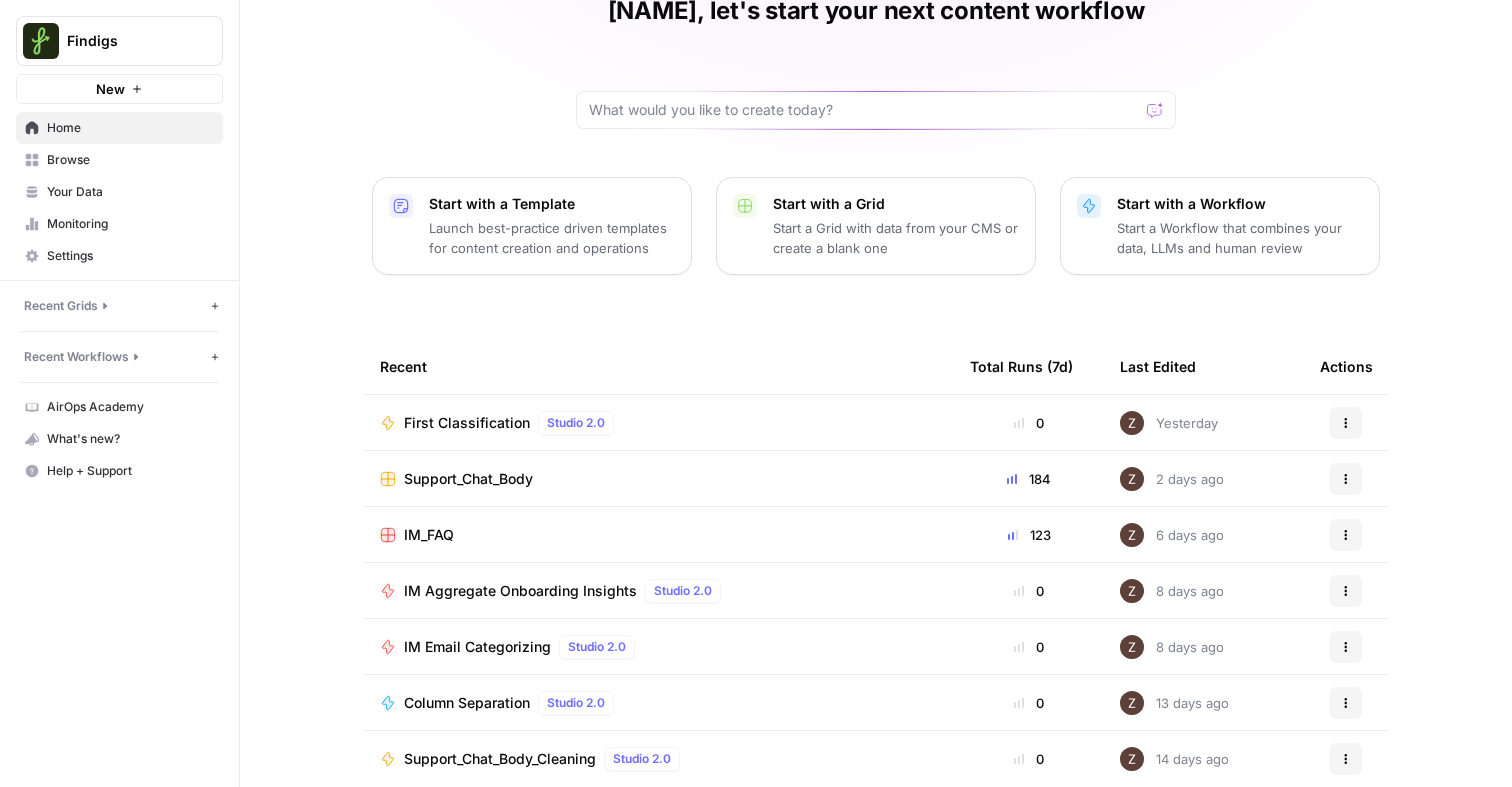 scroll, scrollTop: 107, scrollLeft: 0, axis: vertical 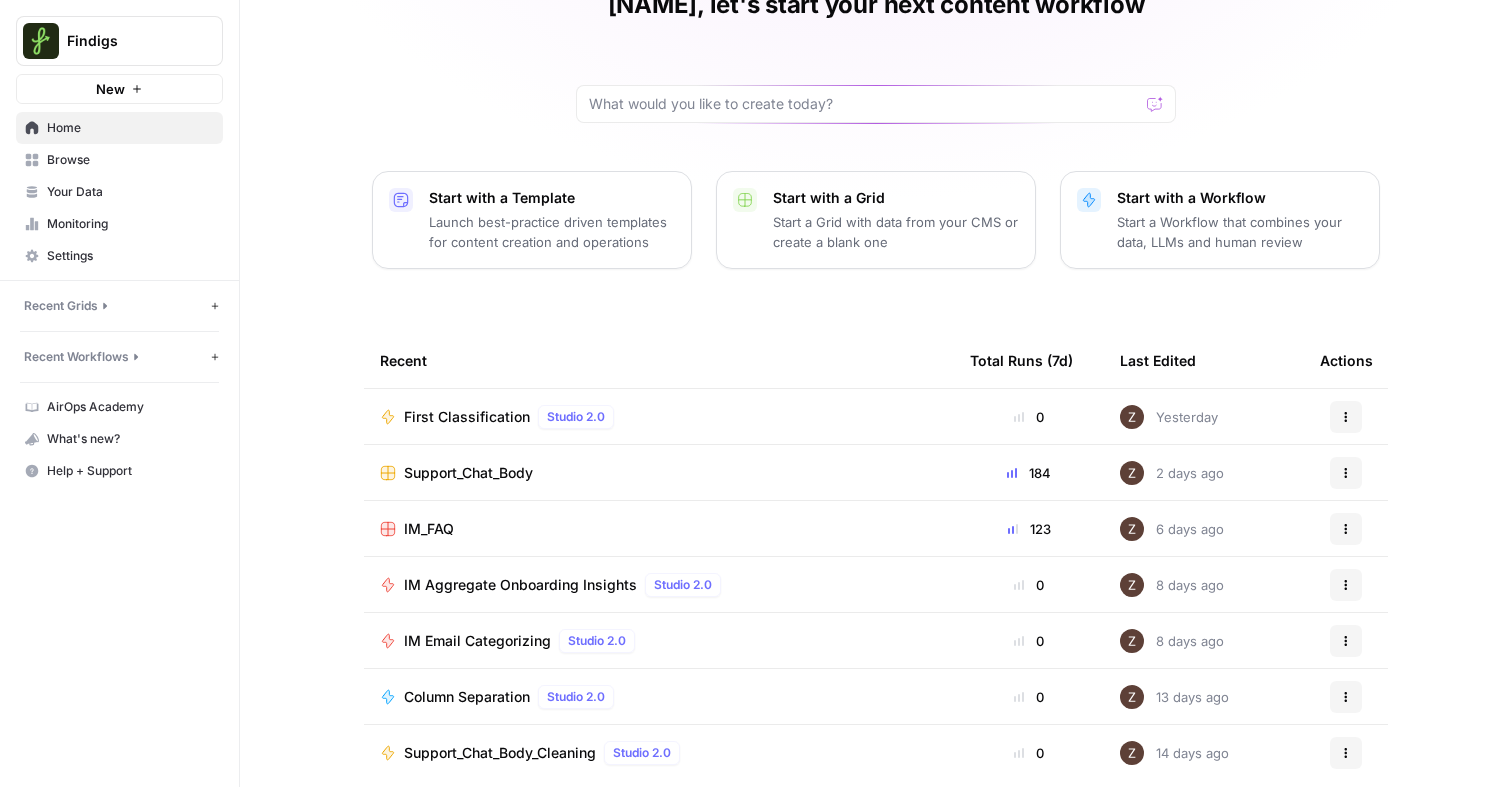 click on "Browse" at bounding box center [119, 160] 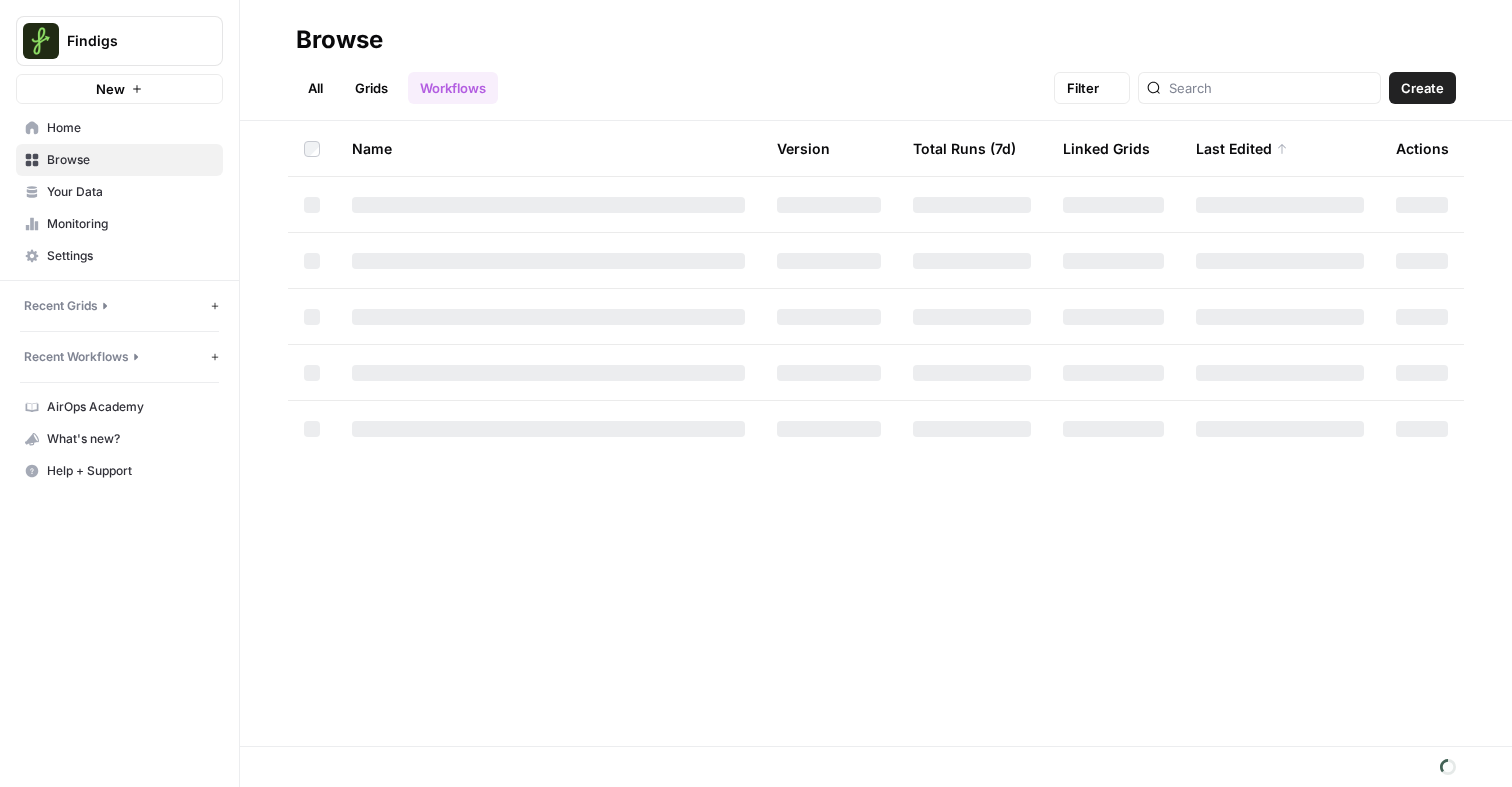 scroll, scrollTop: 0, scrollLeft: 0, axis: both 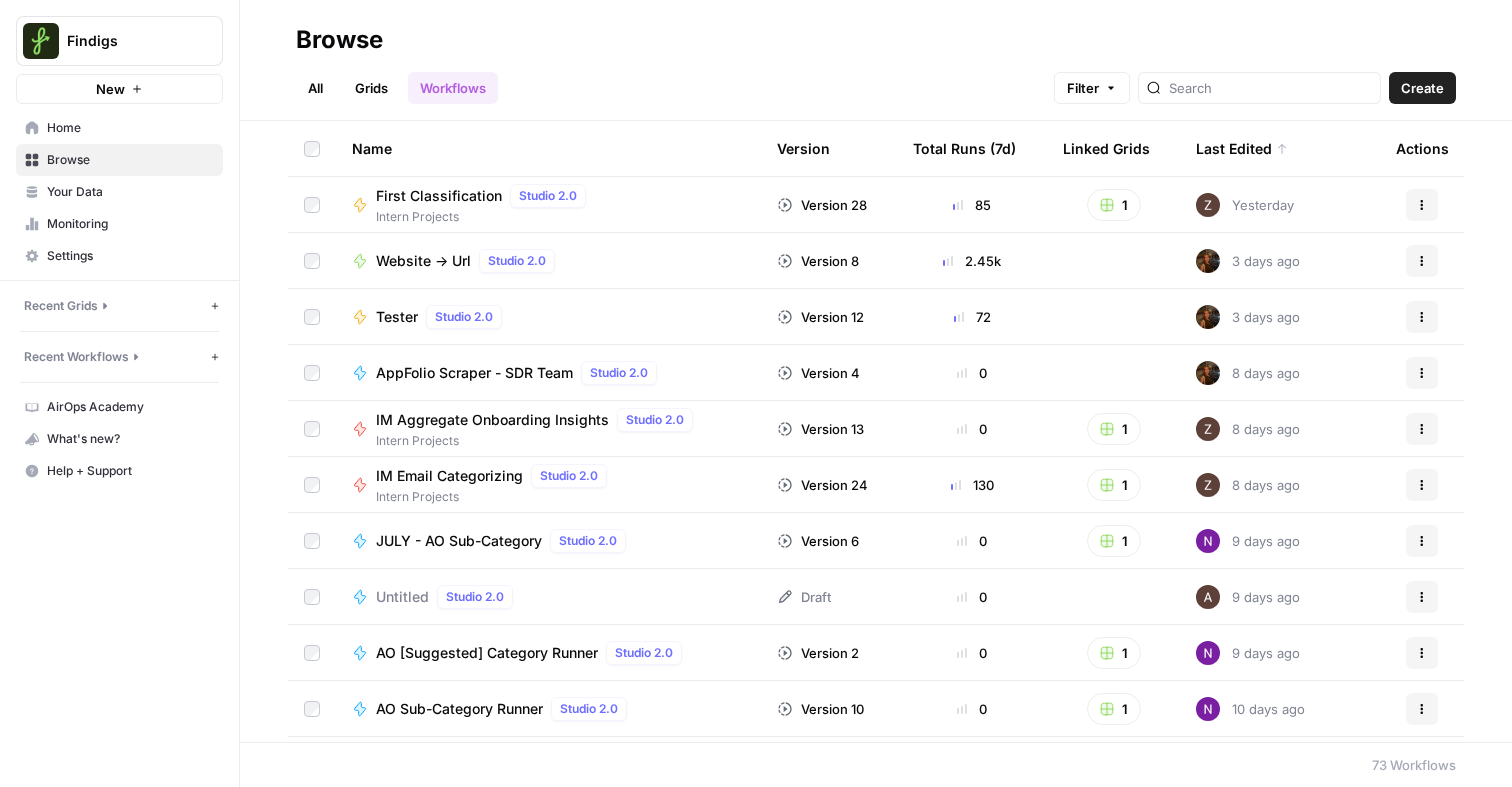 click on "All" at bounding box center [315, 88] 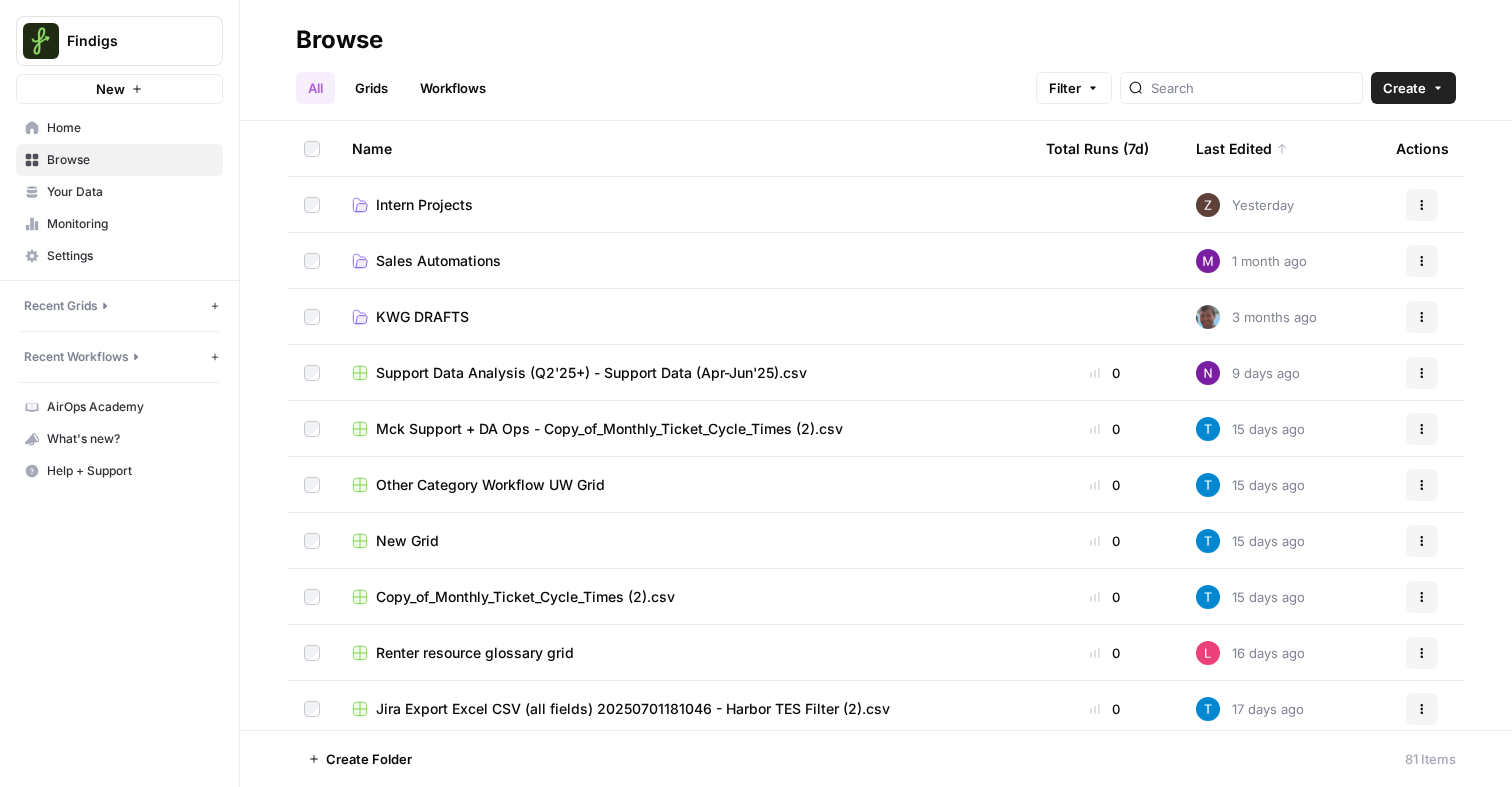click on "Intern Projects" at bounding box center [424, 205] 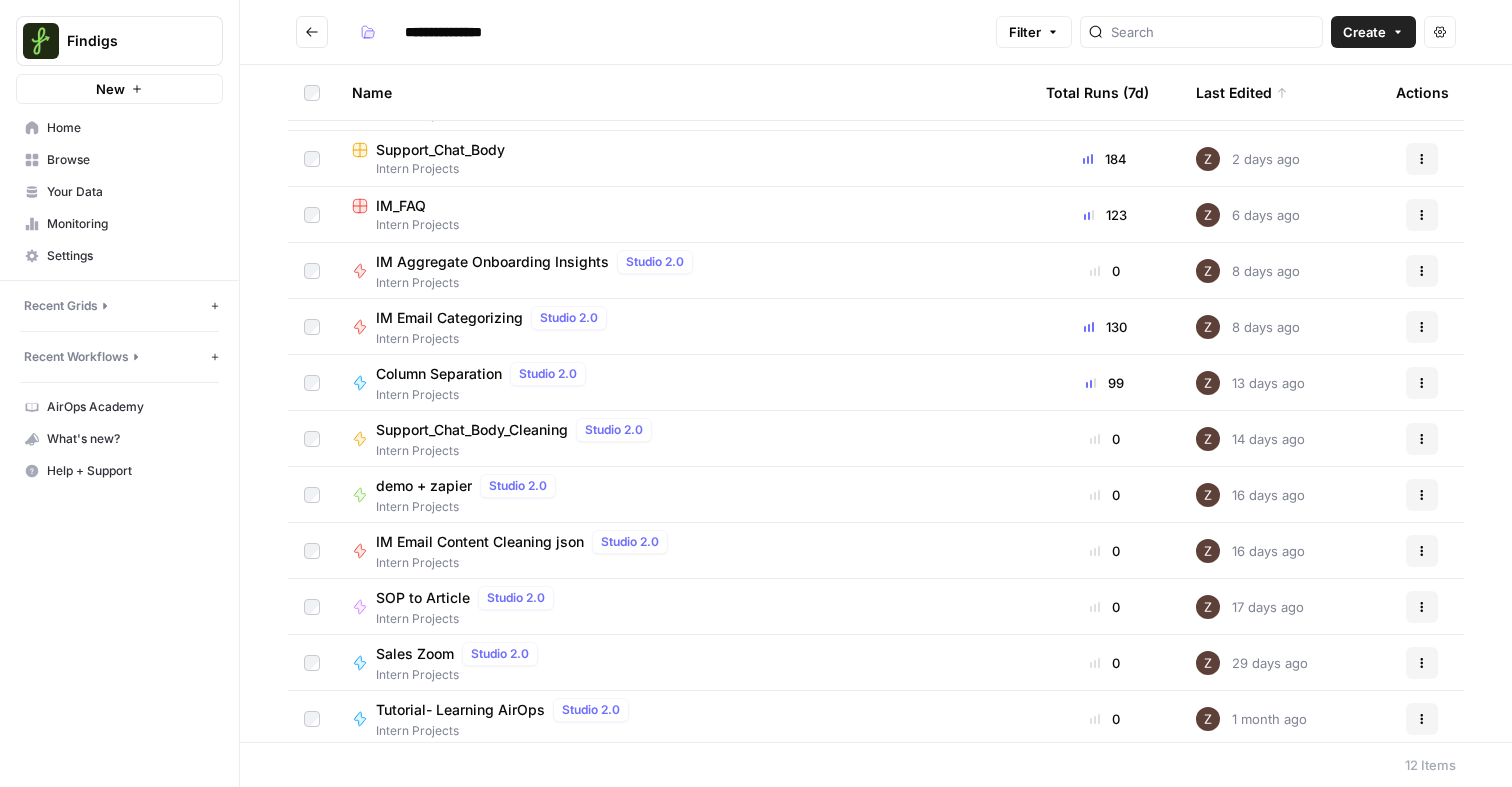 scroll, scrollTop: 51, scrollLeft: 0, axis: vertical 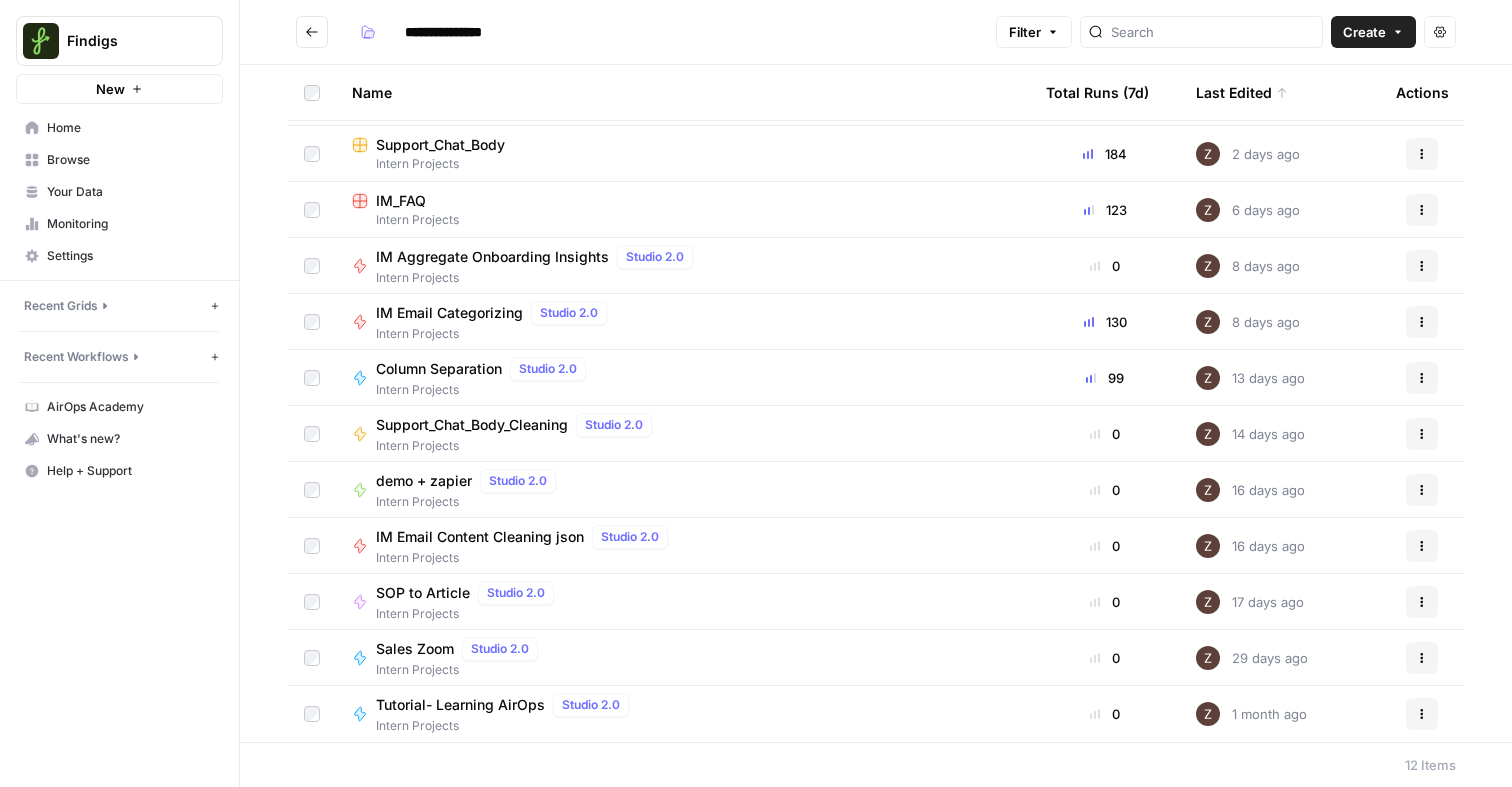 click on "SOP to Article" at bounding box center (423, 593) 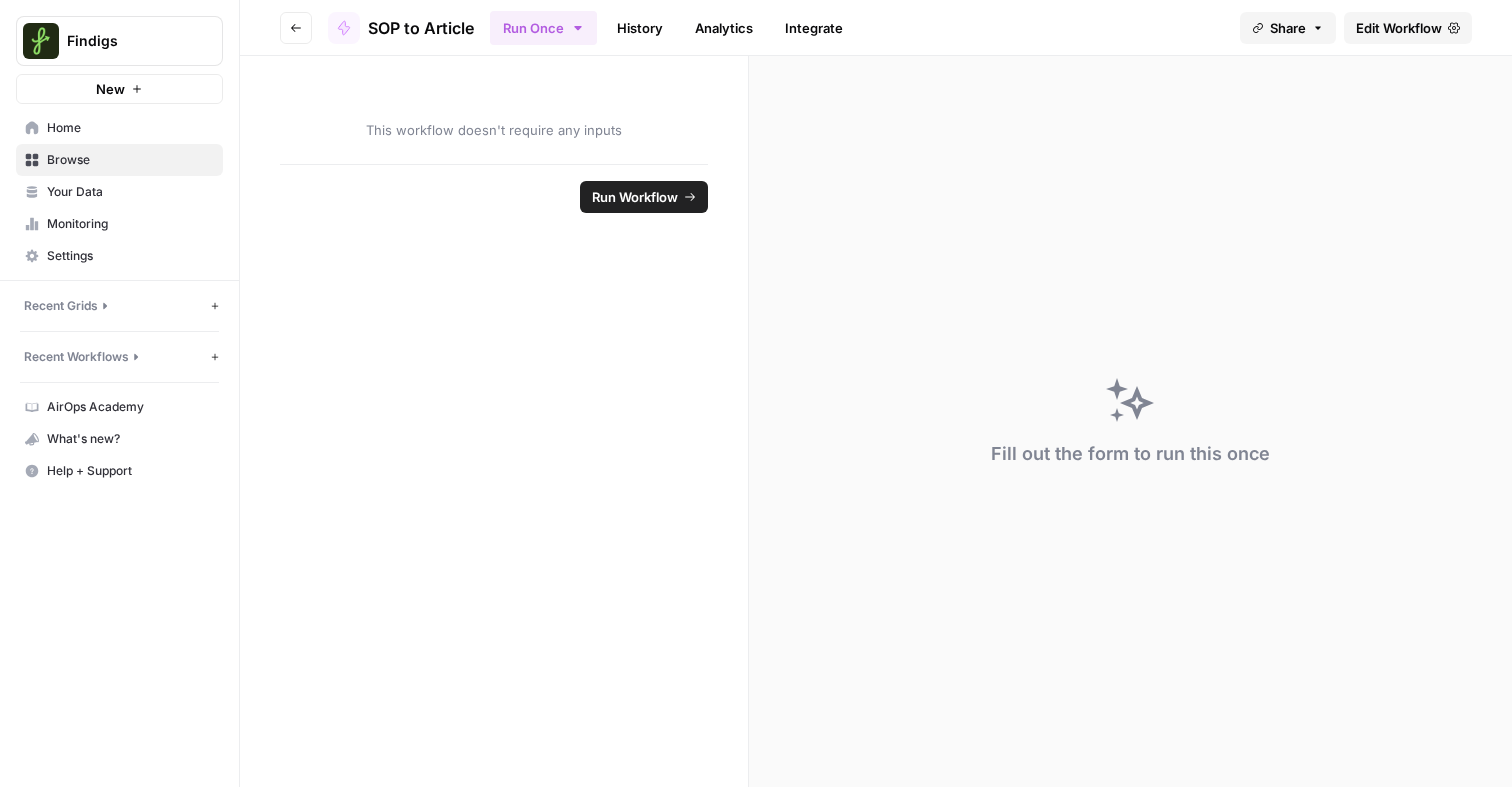 click on "Edit Workflow" at bounding box center (1399, 28) 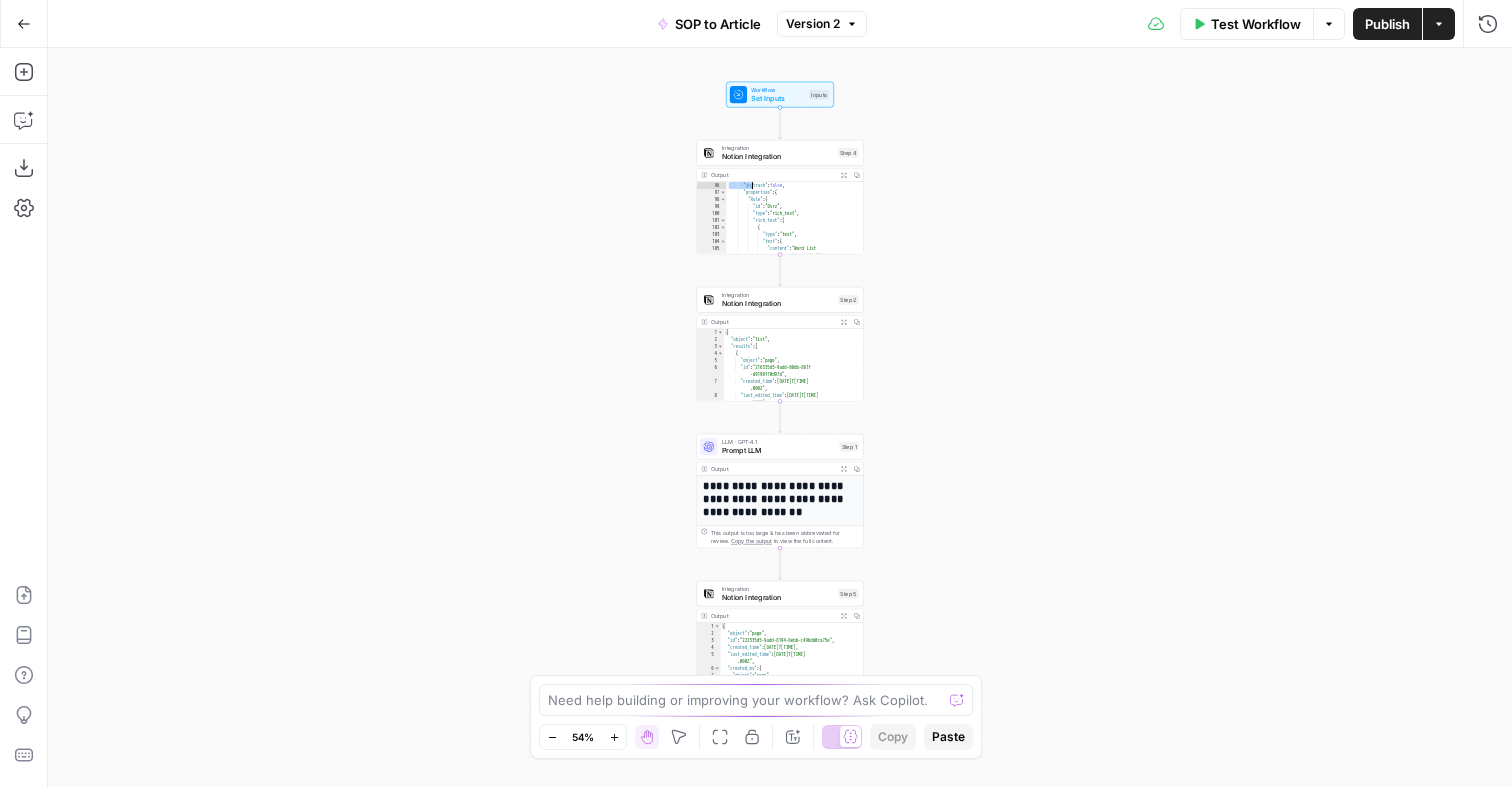 scroll, scrollTop: 1703, scrollLeft: 0, axis: vertical 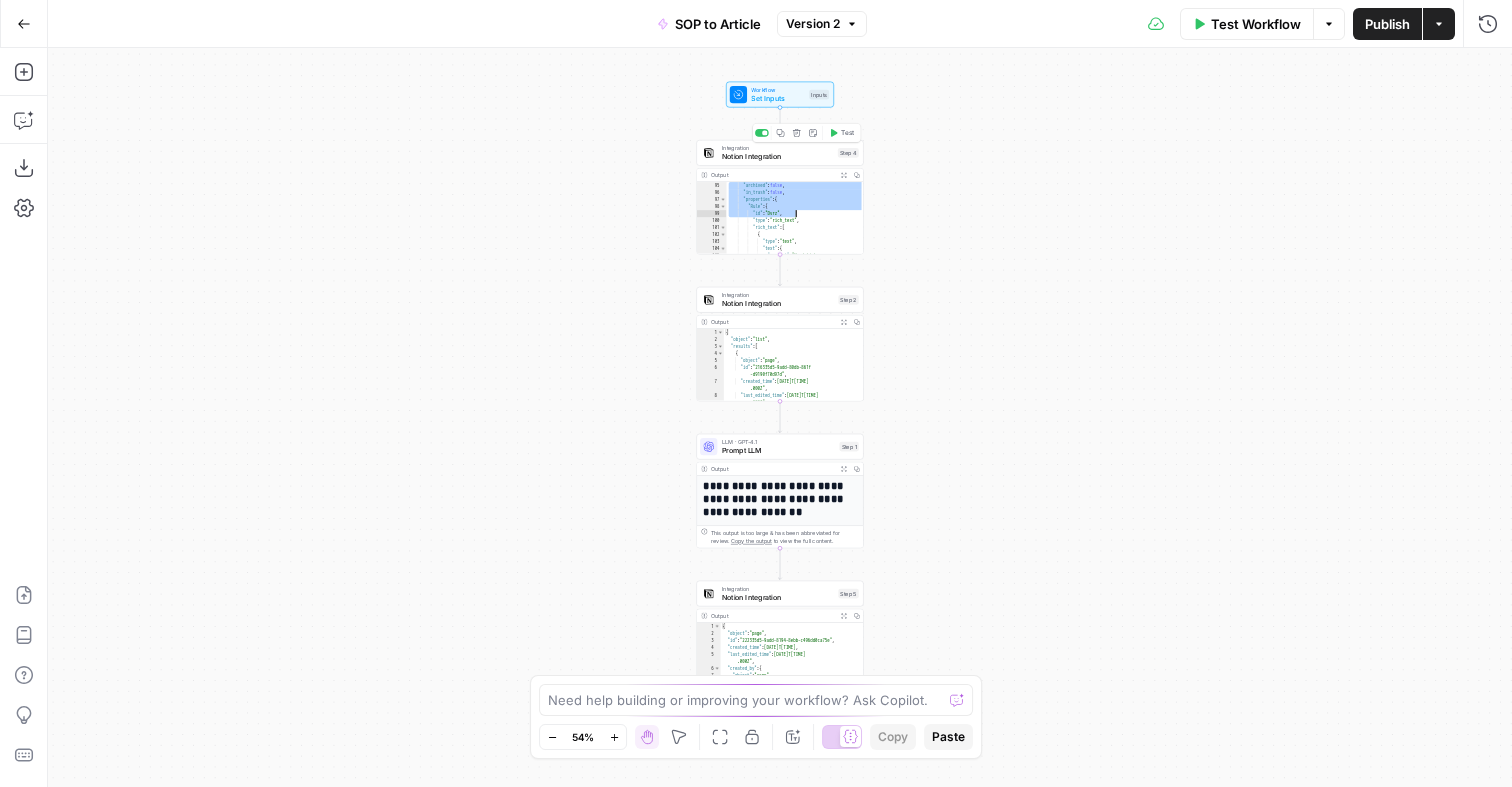 drag, startPoint x: 801, startPoint y: 205, endPoint x: 892, endPoint y: 242, distance: 98.23441 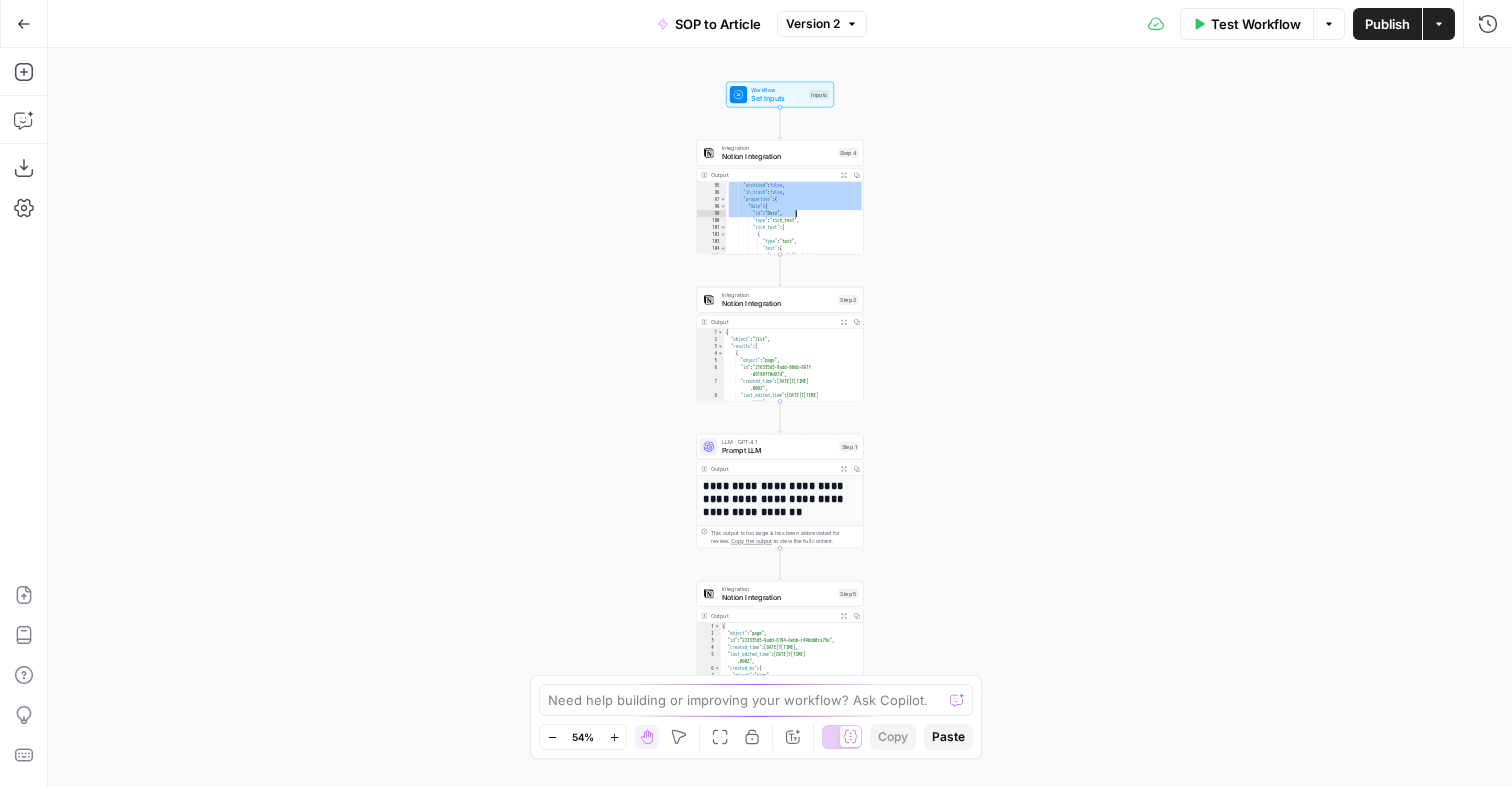click on "**********" at bounding box center (780, 417) 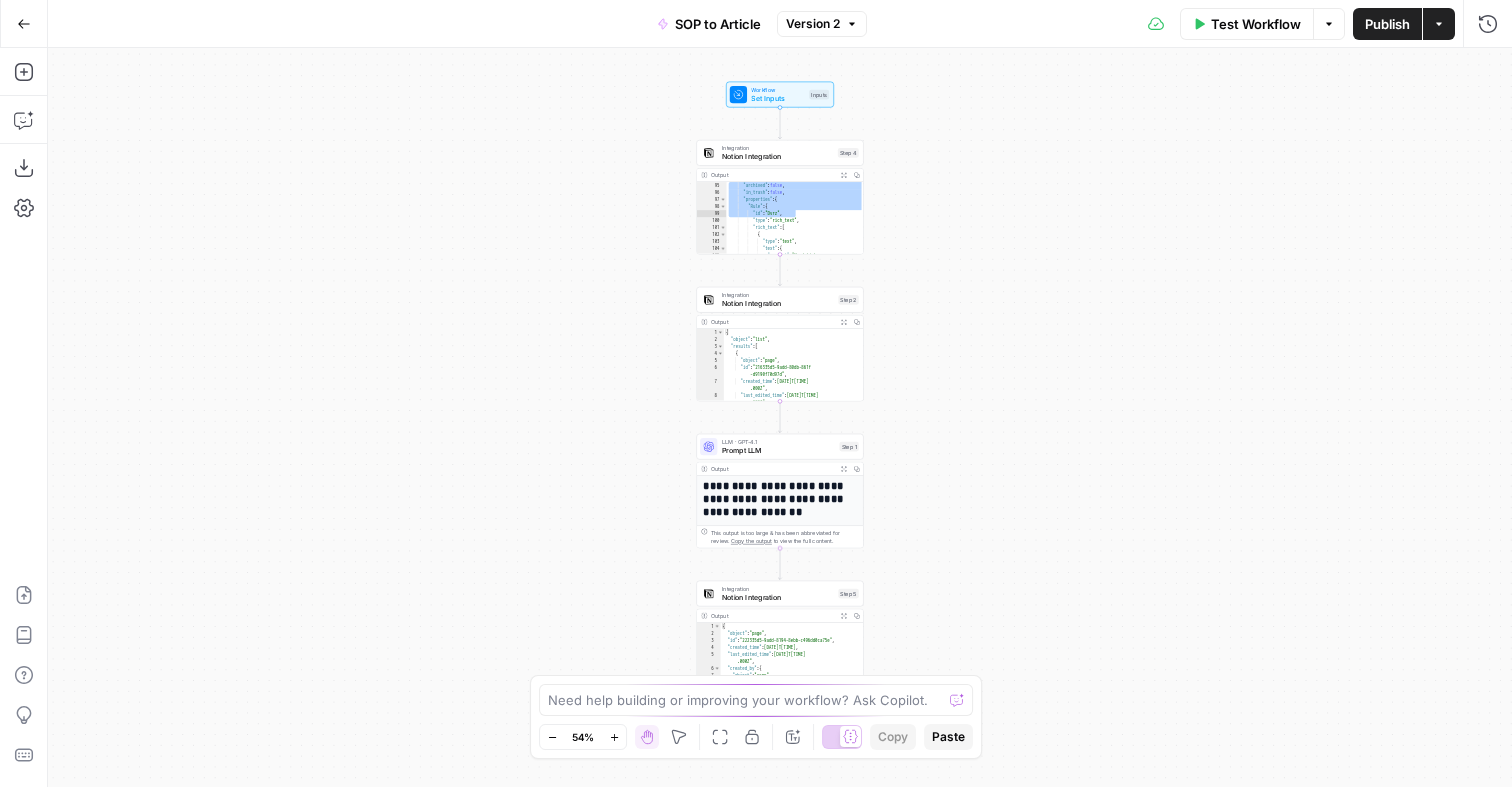 click on "Prompt LLM" at bounding box center [778, 450] 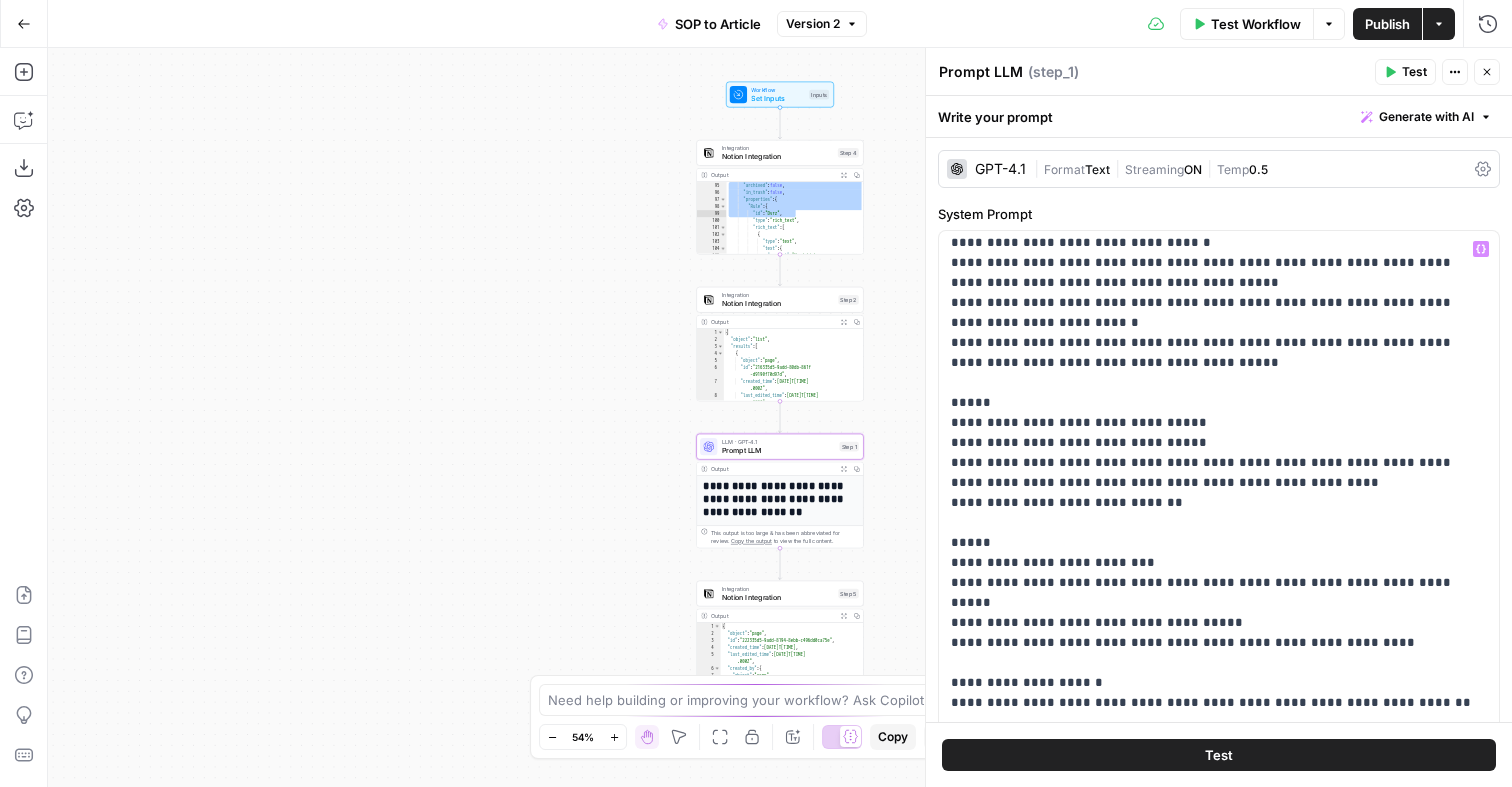 scroll, scrollTop: 681, scrollLeft: 0, axis: vertical 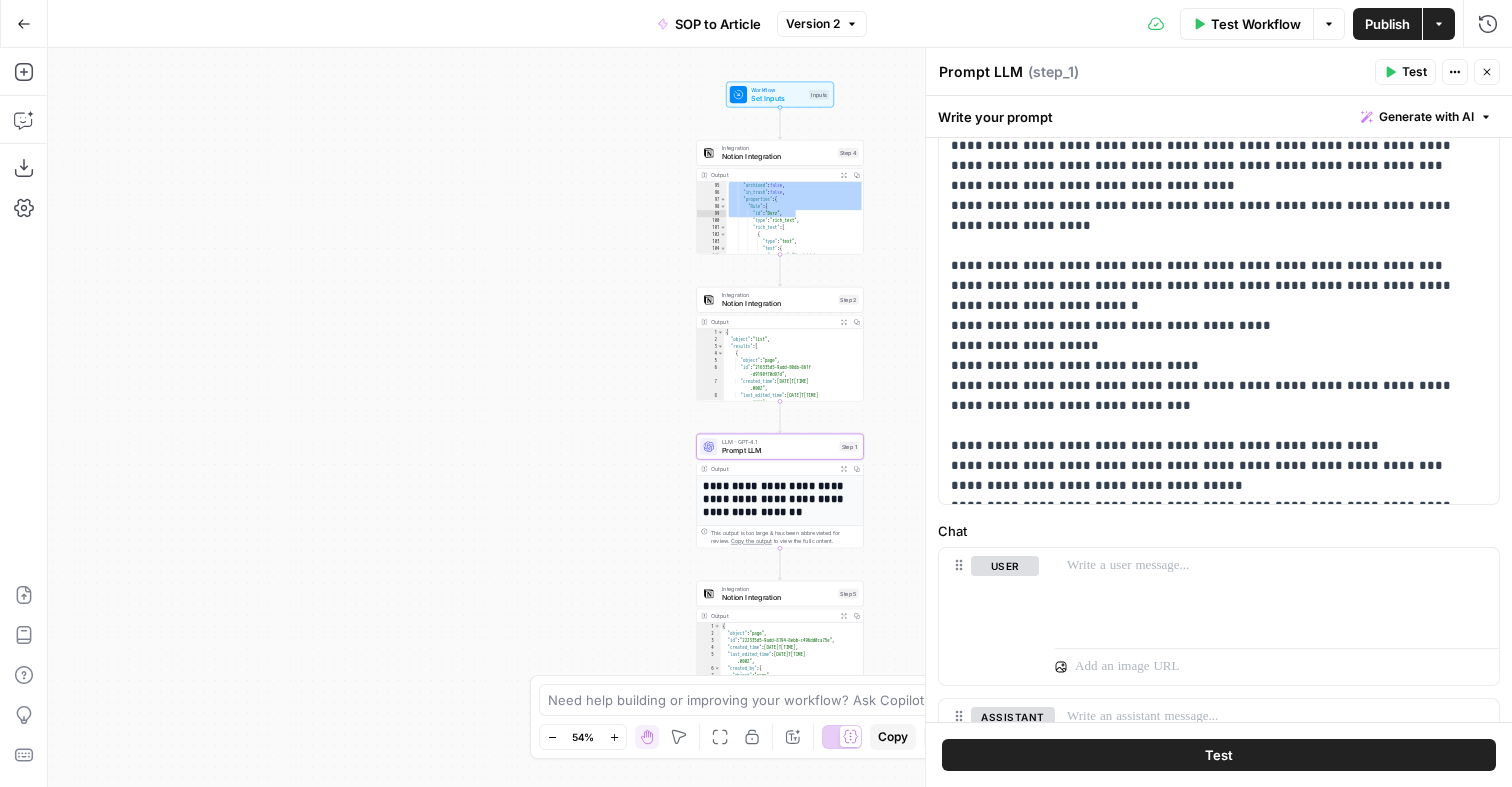 click on ""archived" :  false ,         "in_trash" :  false ,         "properties" :  {           "Rule" :  {              "id" :  "Dvrz" ,              "type" :  "rich_text" ,              "rich_text" :  [                {                   "type" :  "text" ,                   "text" :  {                     "content" :  "Word List                       Conventions \n Spelling:                       “canceled”, not                       “cancelled”; “cutoff” vs.                       “cut off” \n Email:                       lowercase \n Login / log in                      : use correctly as noun                       or verb \n PDF, paystub,                       renters insurance: no                       apostrophes \n Hyphenation:                       “non-prorated”, “third (noun) \n \n" at bounding box center [795, 281] 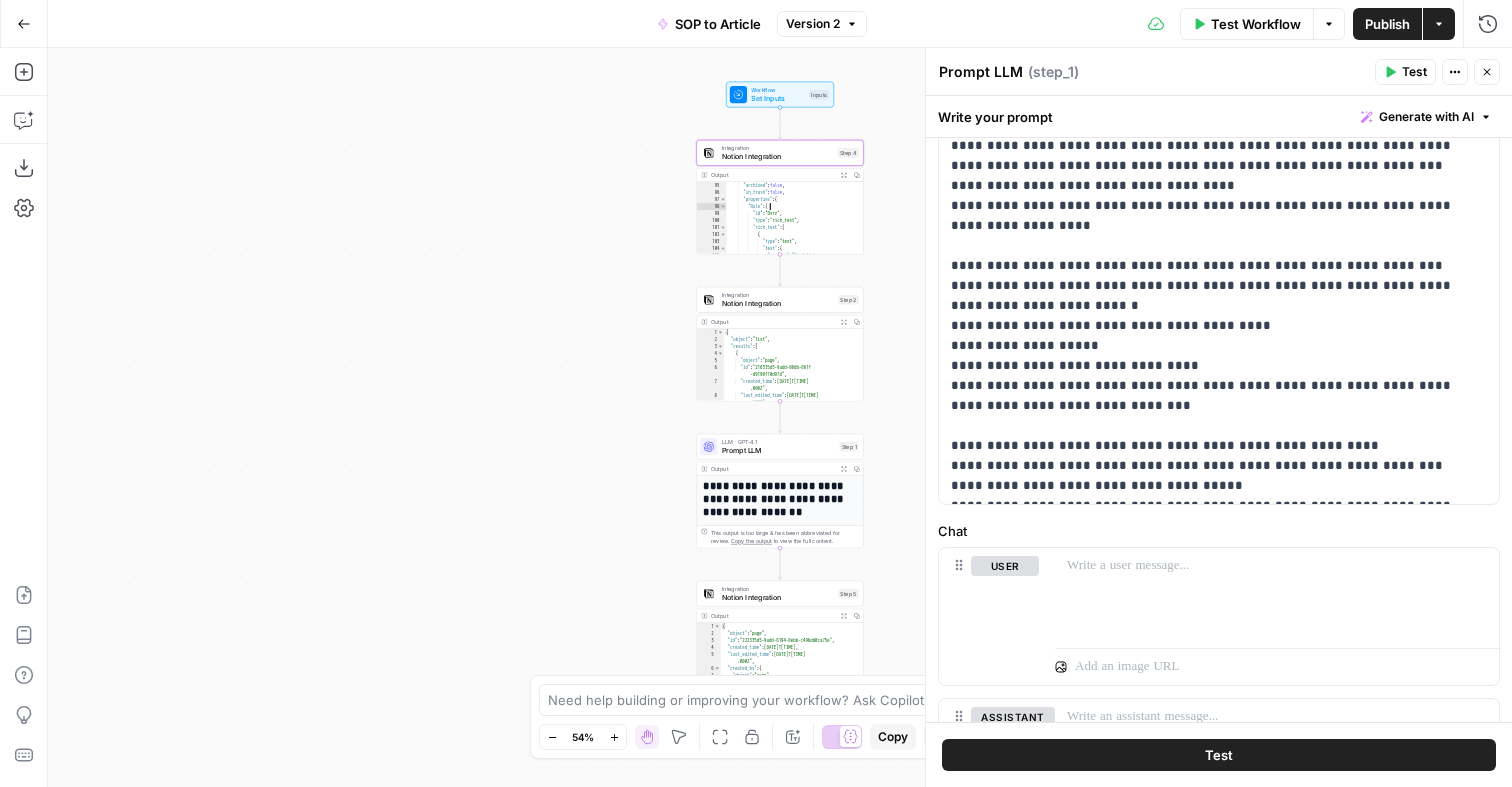 scroll, scrollTop: 592, scrollLeft: 0, axis: vertical 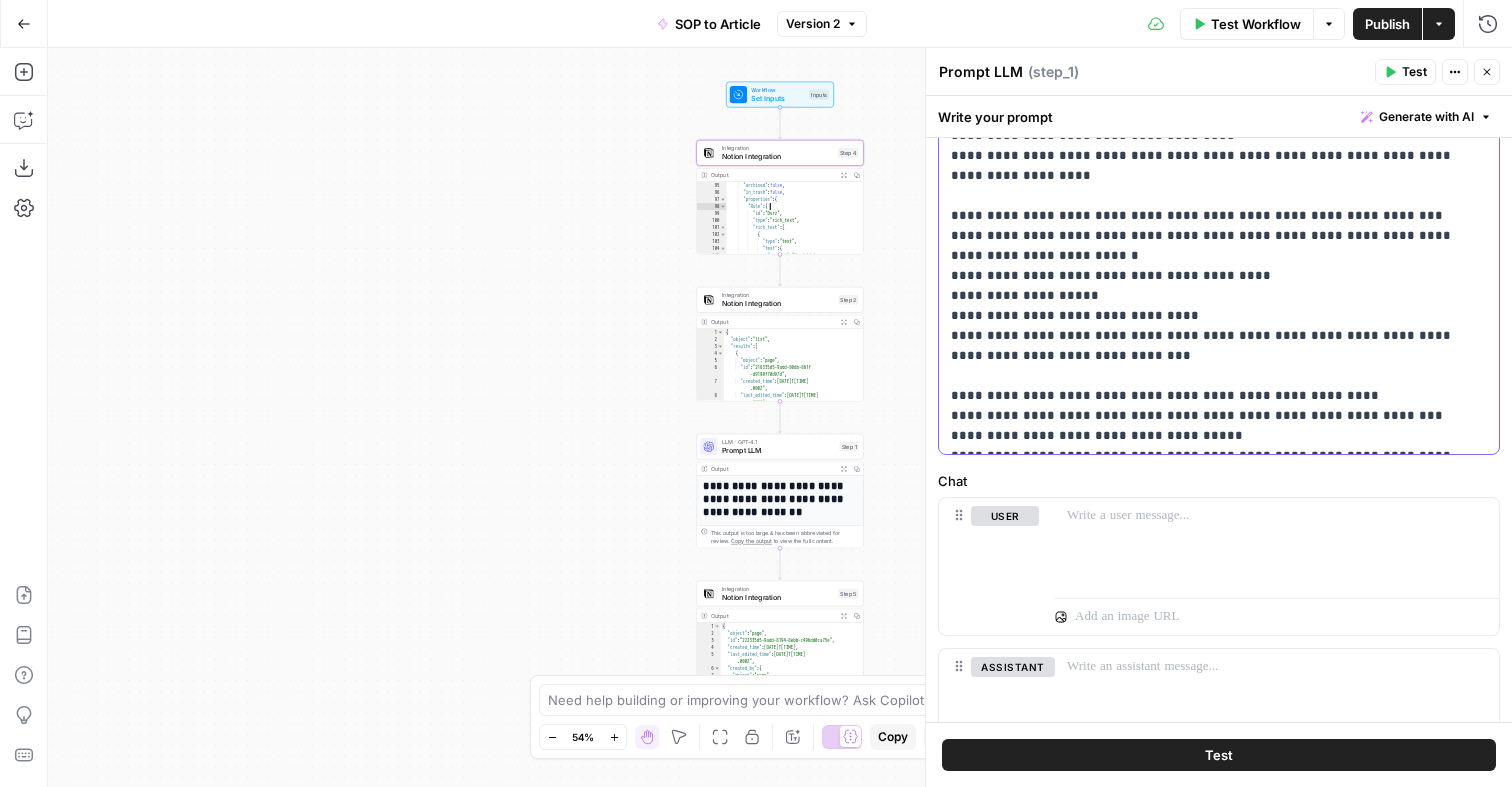 click on "**********" at bounding box center [1219, -294] 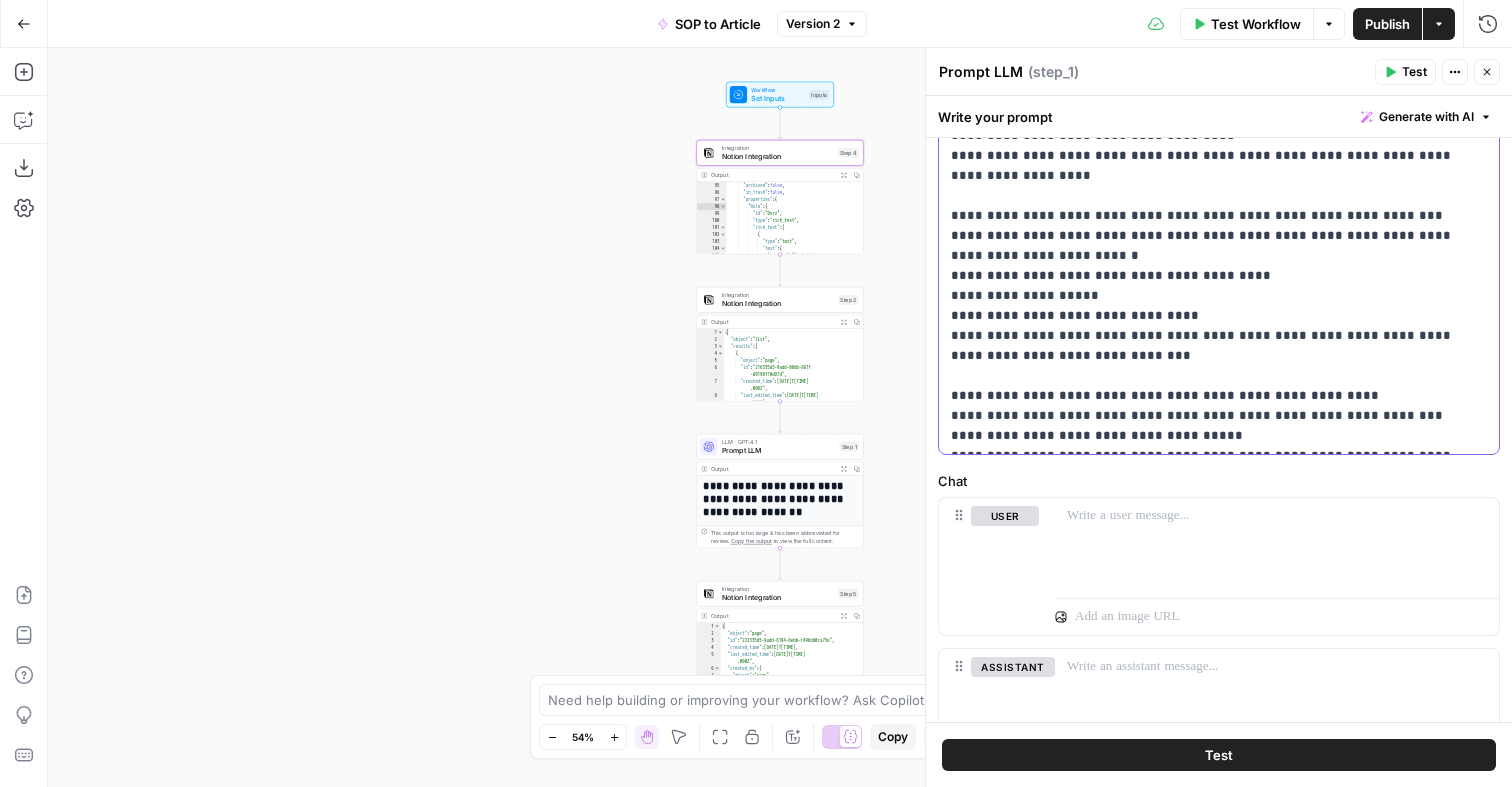scroll, scrollTop: 681, scrollLeft: 0, axis: vertical 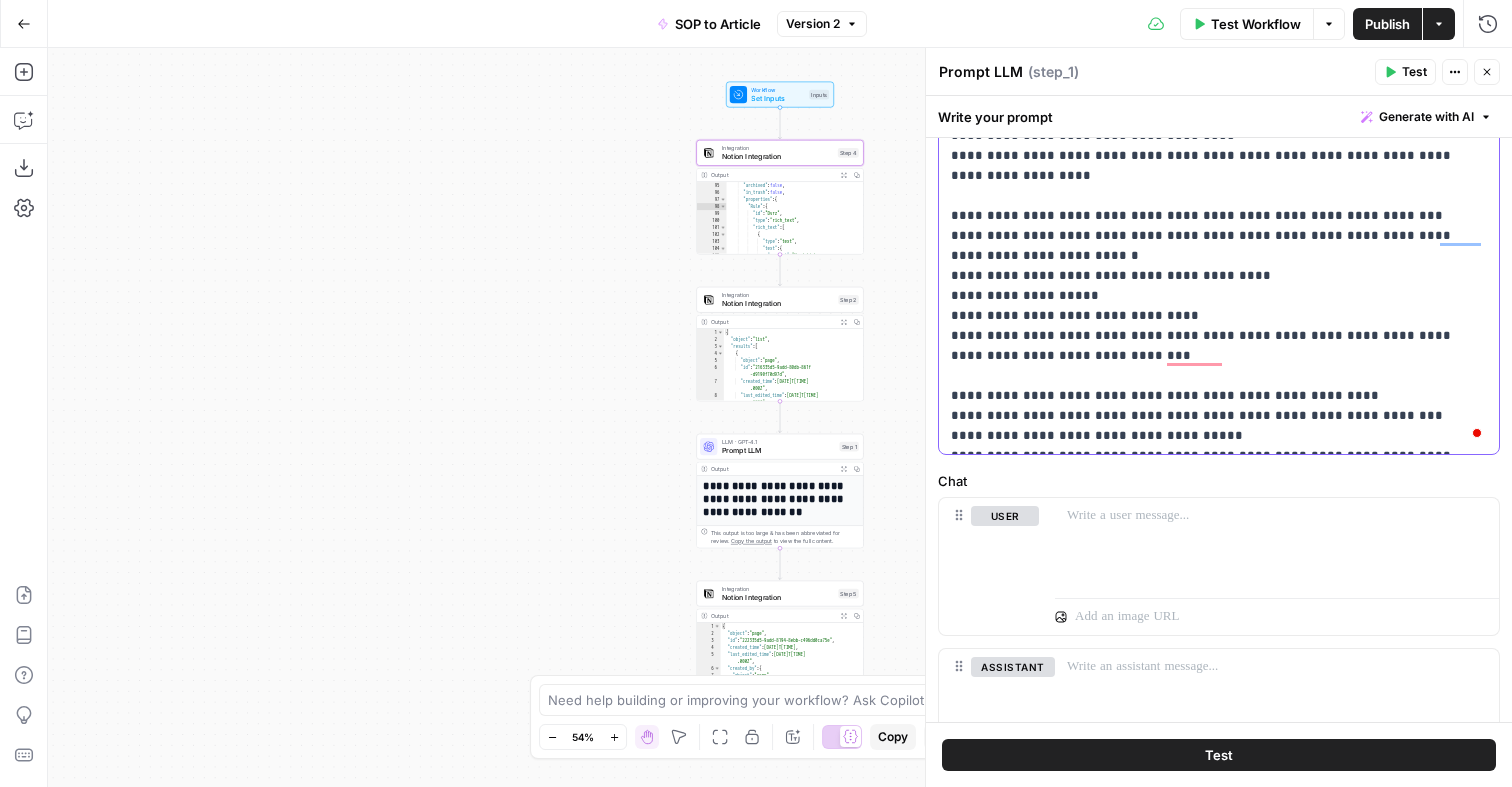 type 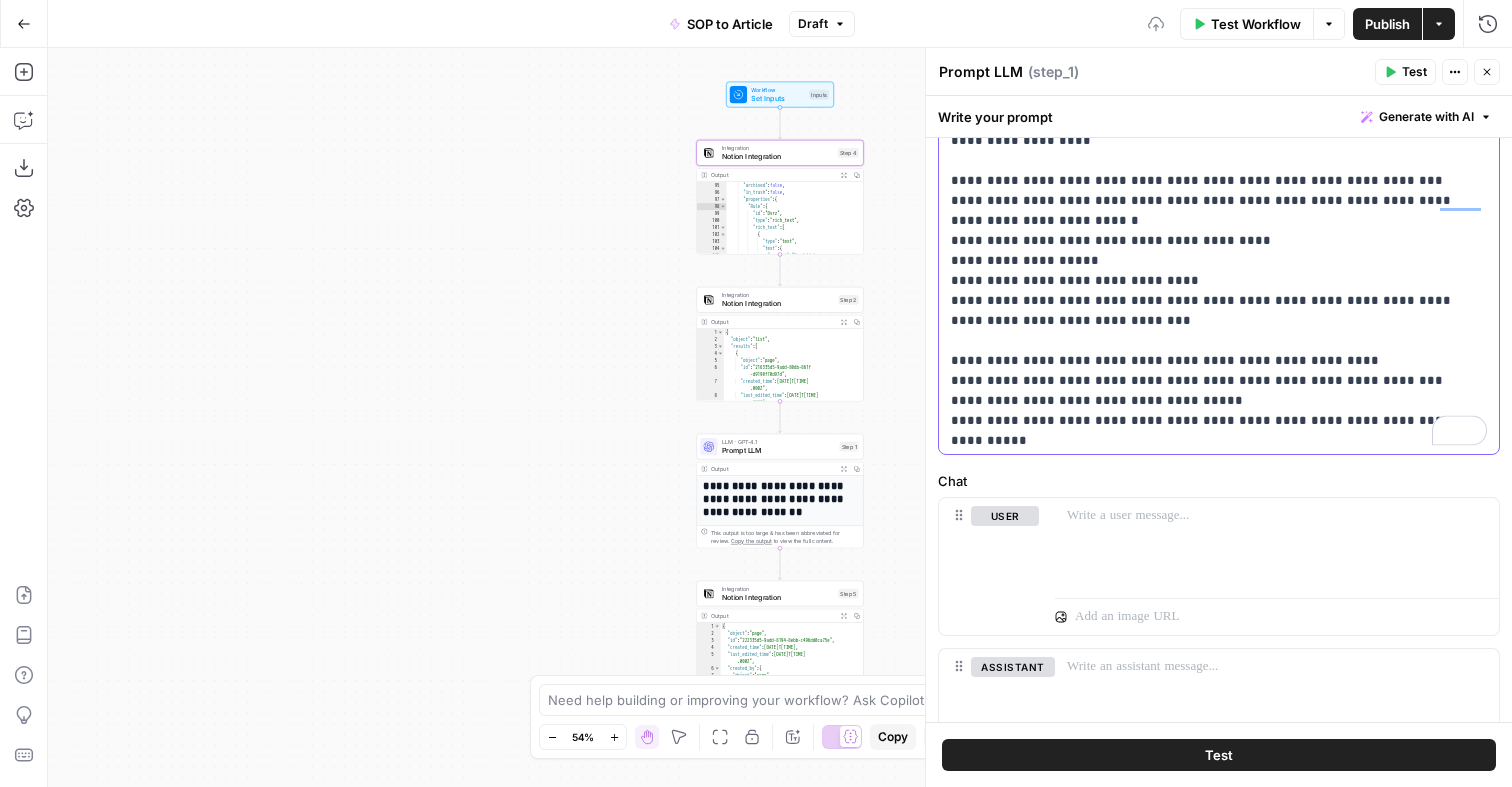 scroll, scrollTop: 655, scrollLeft: 0, axis: vertical 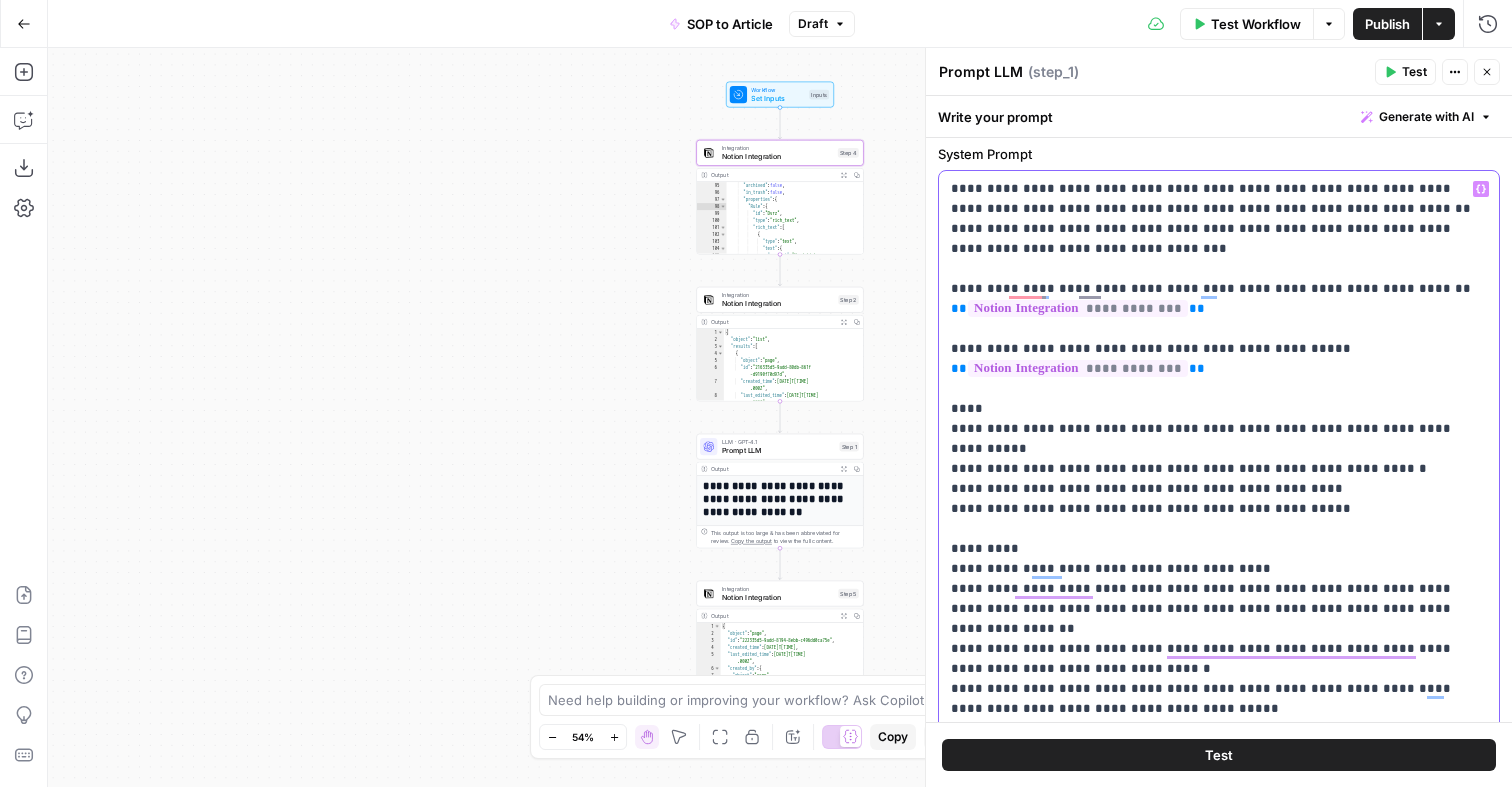 click on "**********" at bounding box center [1219, 939] 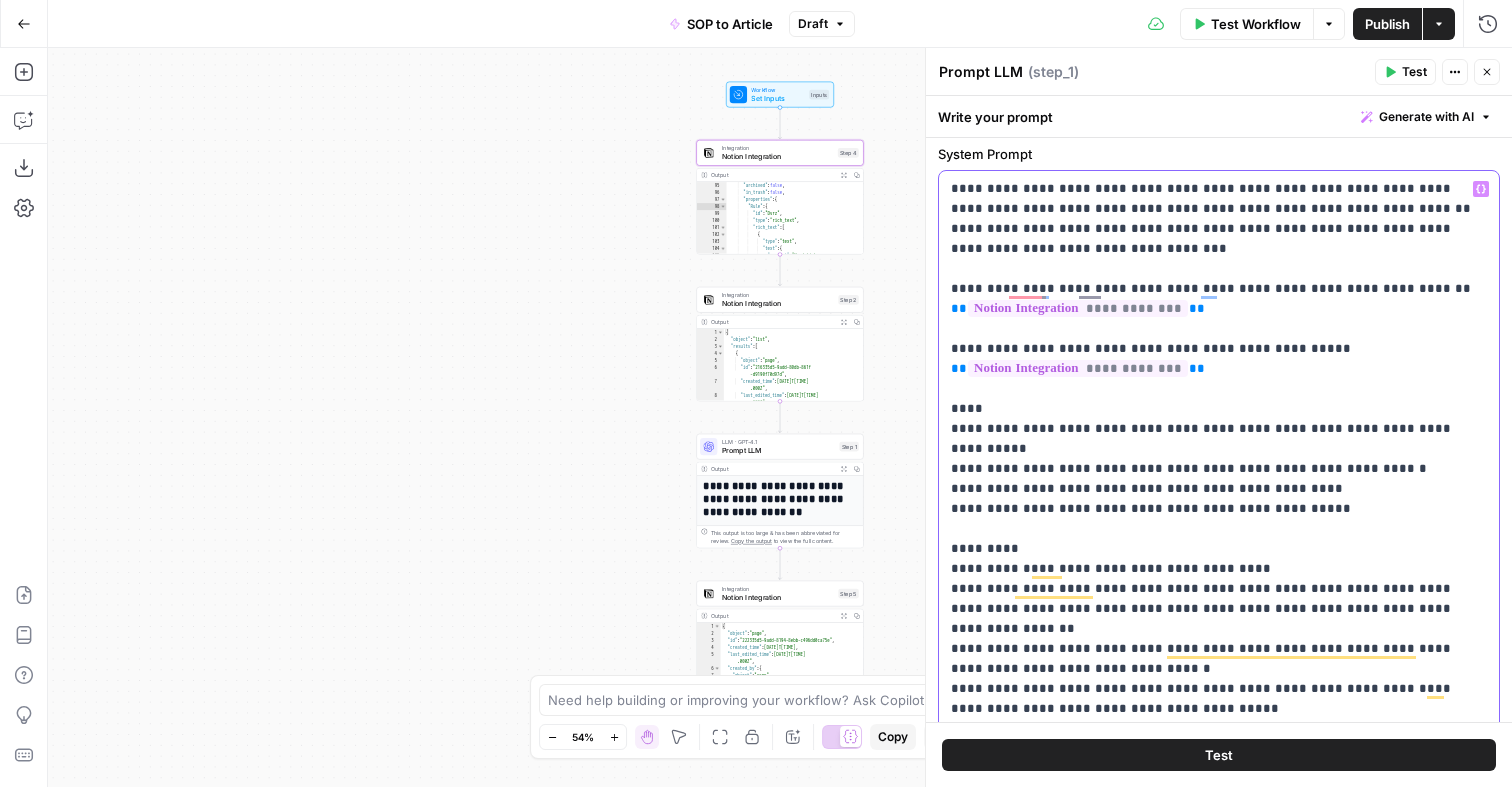 click on "**********" at bounding box center (1219, 939) 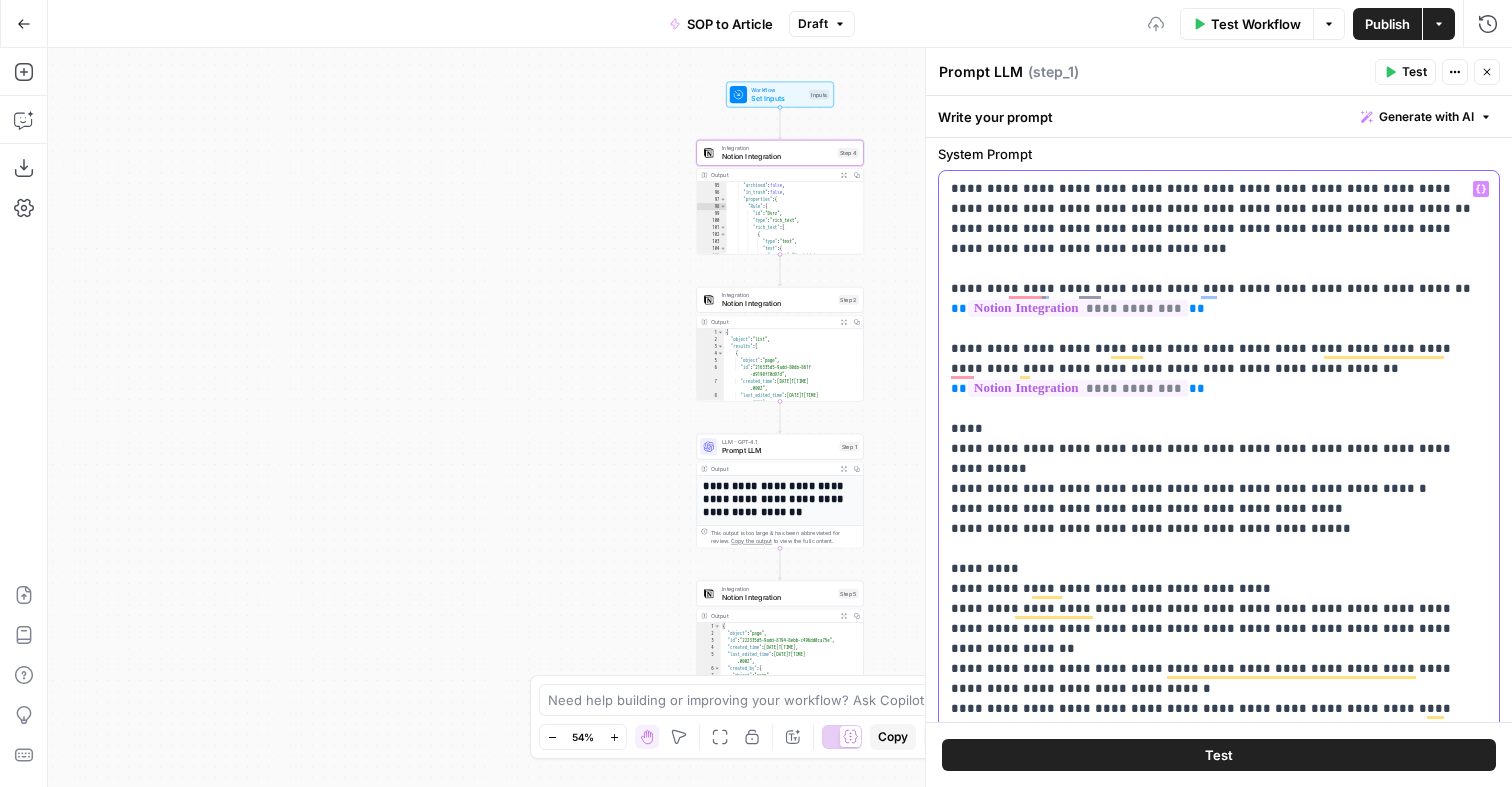 click on "**********" at bounding box center (1219, 949) 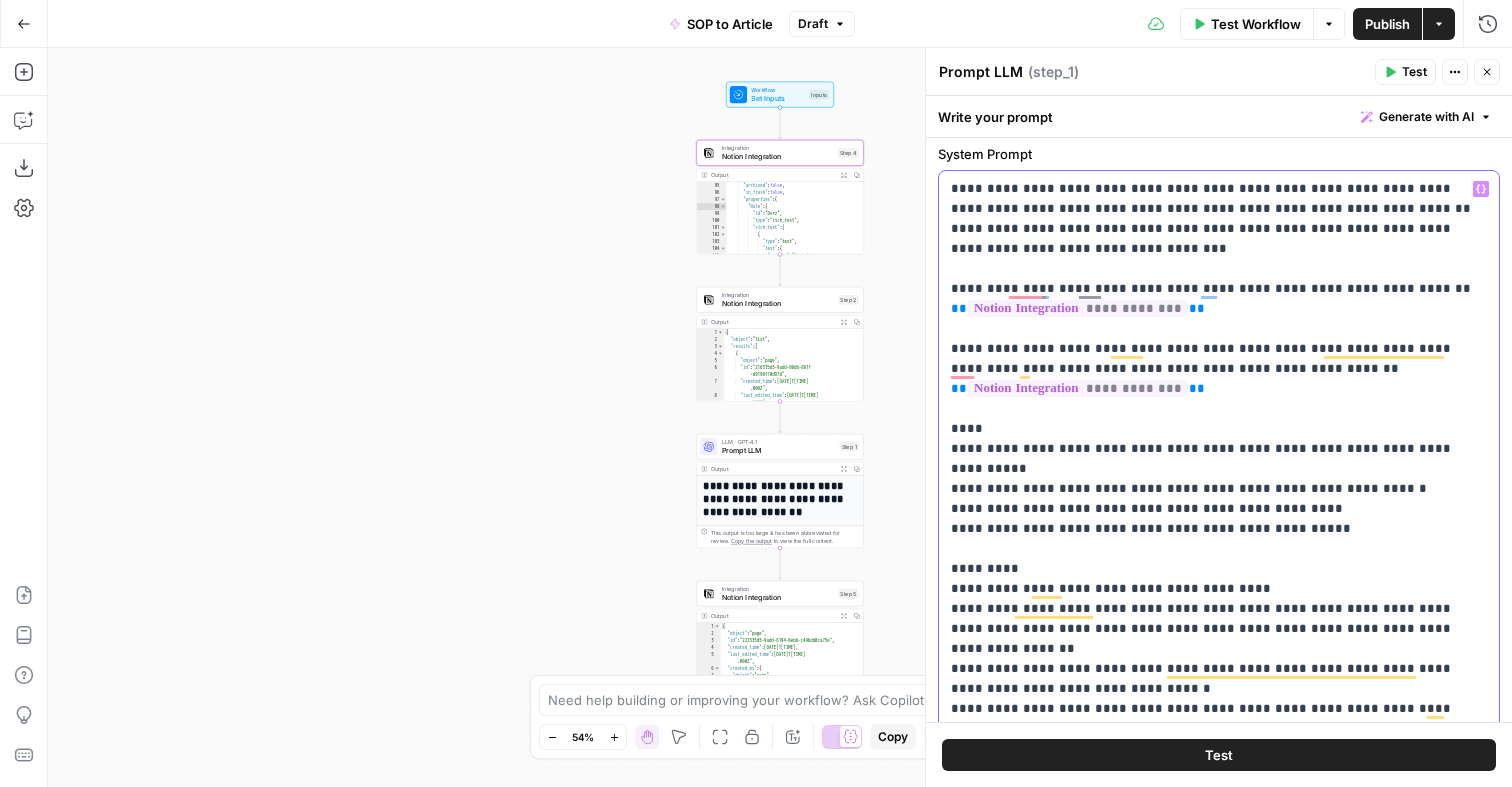 click on "**" at bounding box center (959, 388) 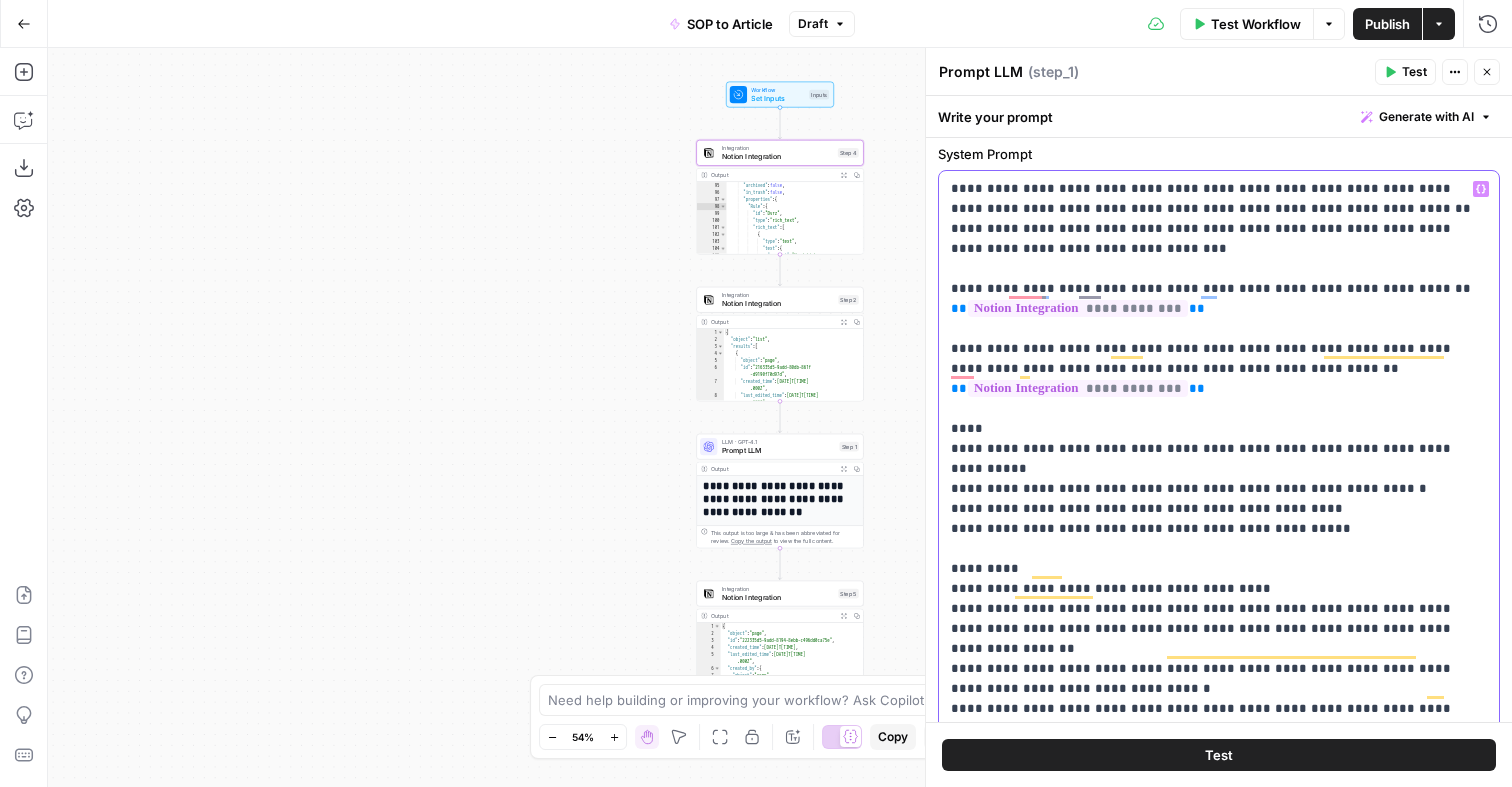 click on "**********" at bounding box center (1219, 578) 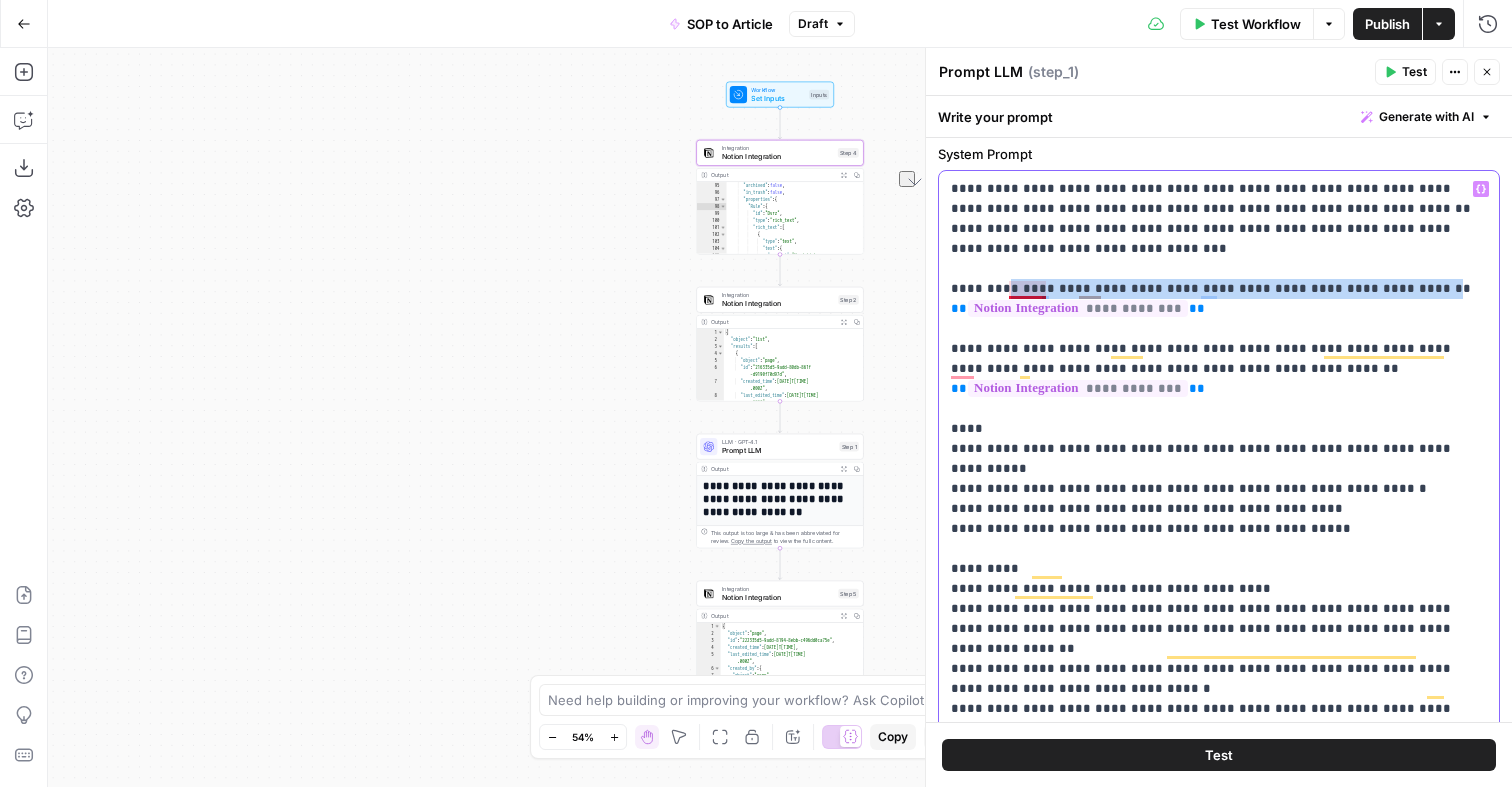 drag, startPoint x: 1391, startPoint y: 283, endPoint x: 1007, endPoint y: 287, distance: 384.02084 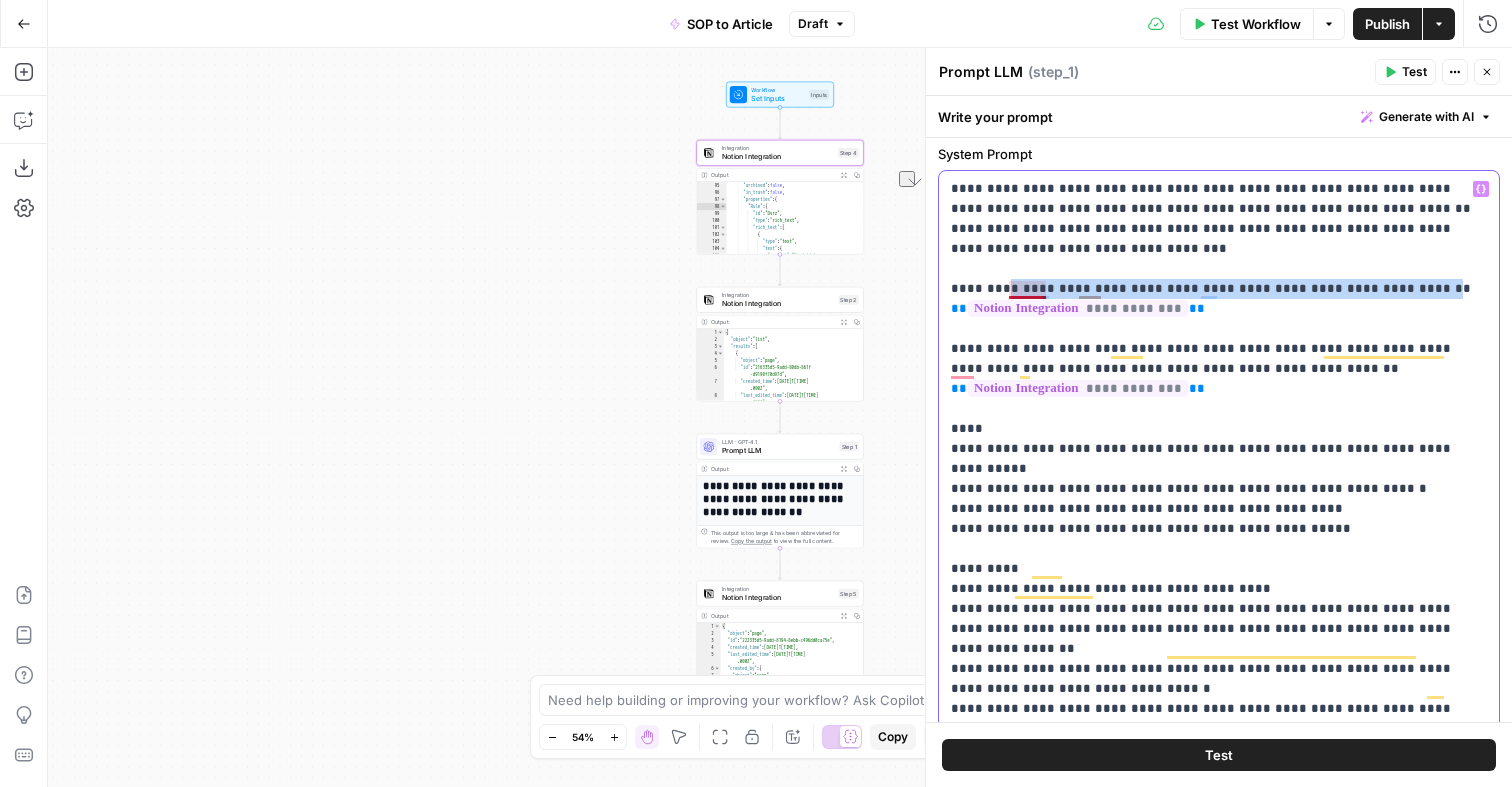 click on "**********" at bounding box center (1219, 939) 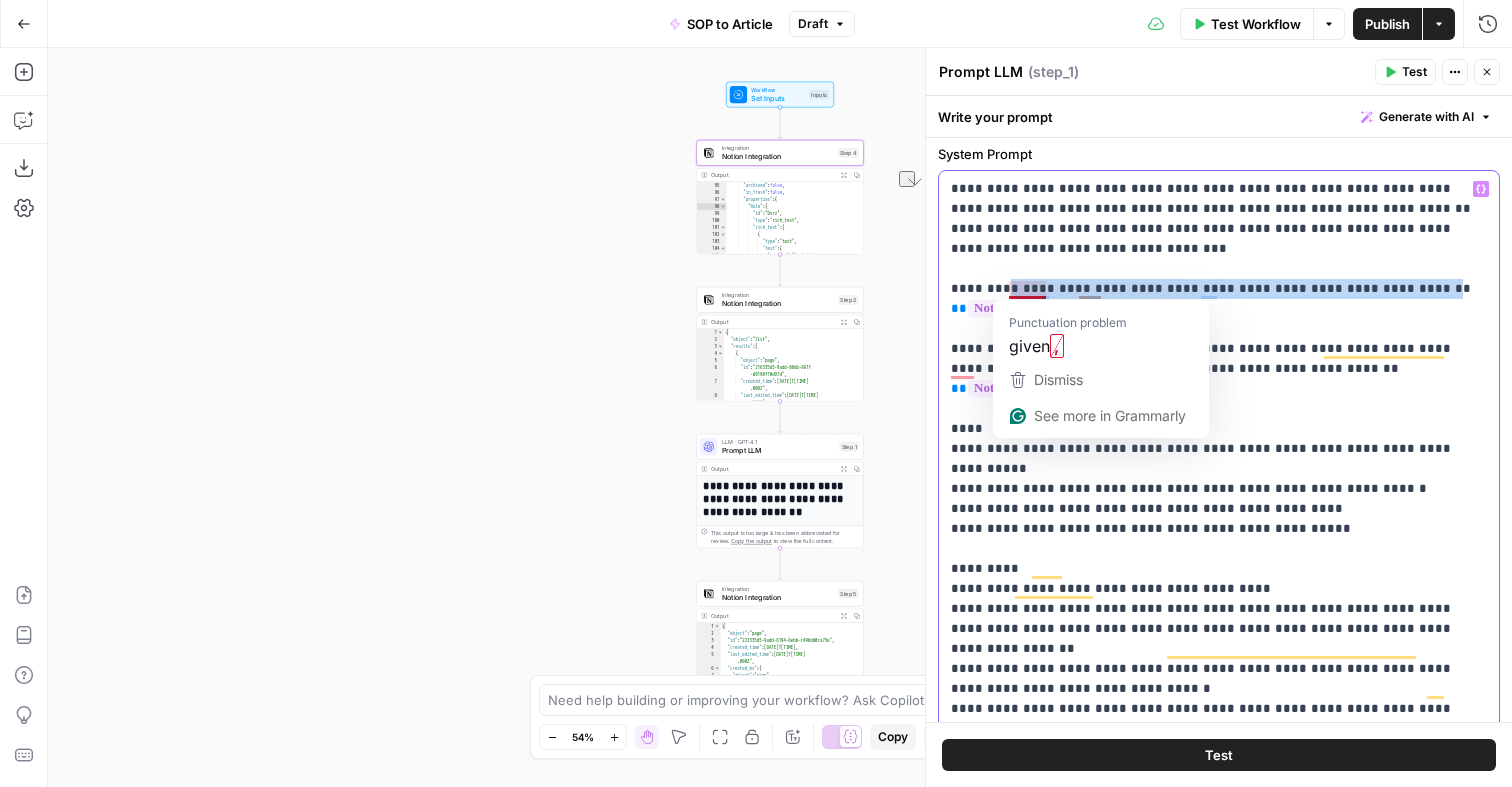 click on "**********" at bounding box center [1219, 939] 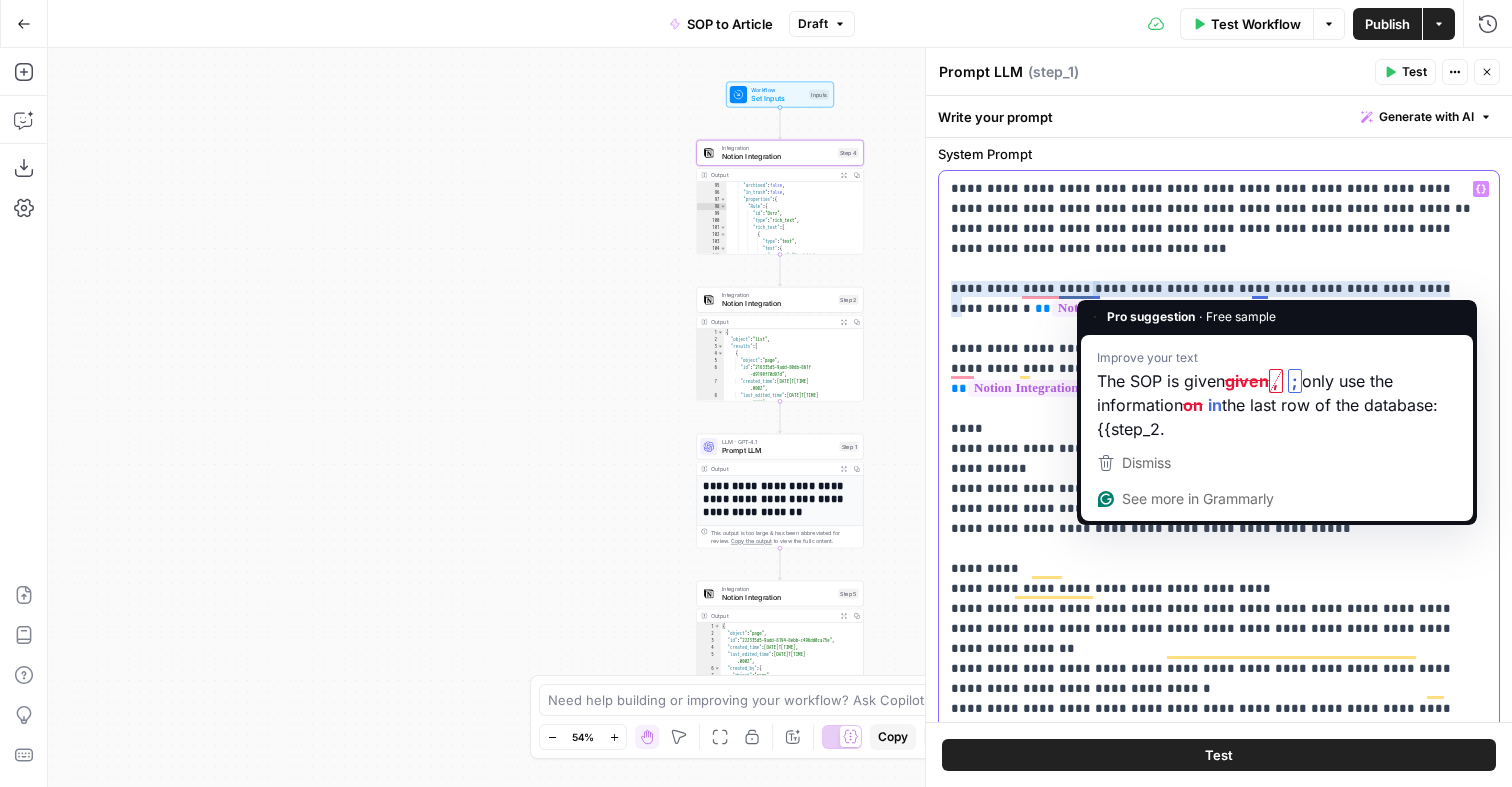 drag, startPoint x: 1104, startPoint y: 293, endPoint x: 1253, endPoint y: 288, distance: 149.08386 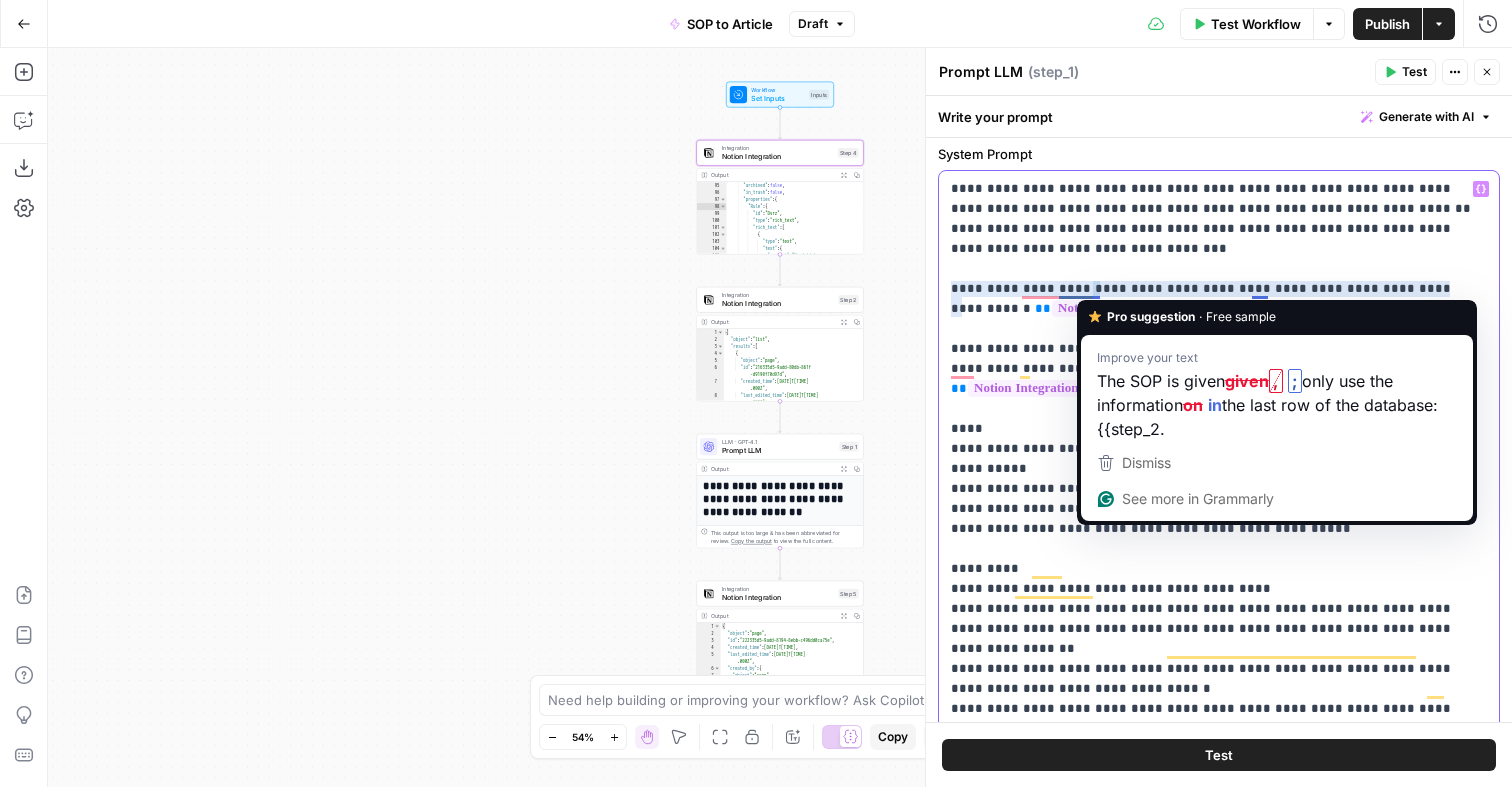 click on "**********" at bounding box center (1219, 939) 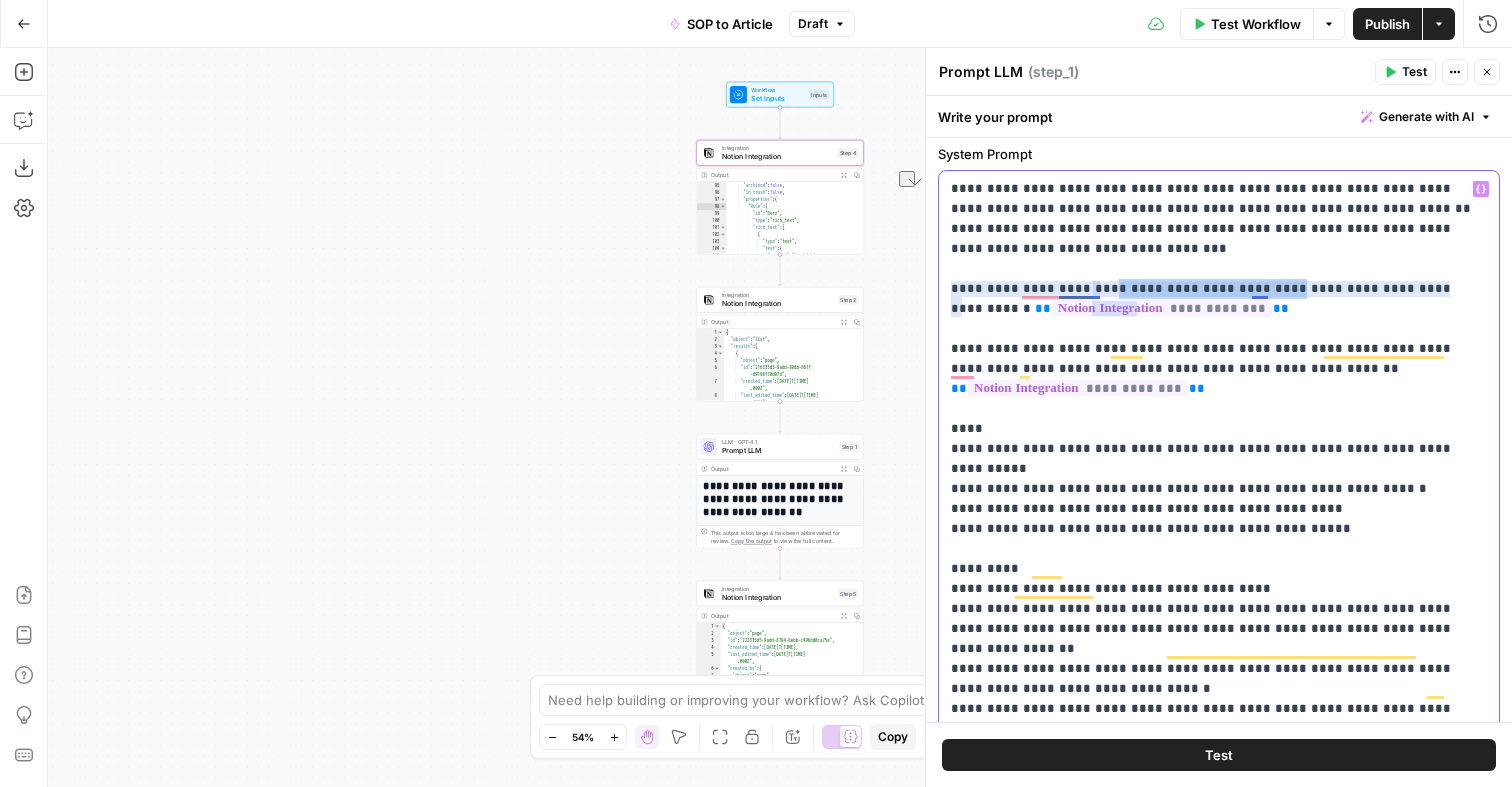 drag, startPoint x: 1253, startPoint y: 288, endPoint x: 1096, endPoint y: 292, distance: 157.05095 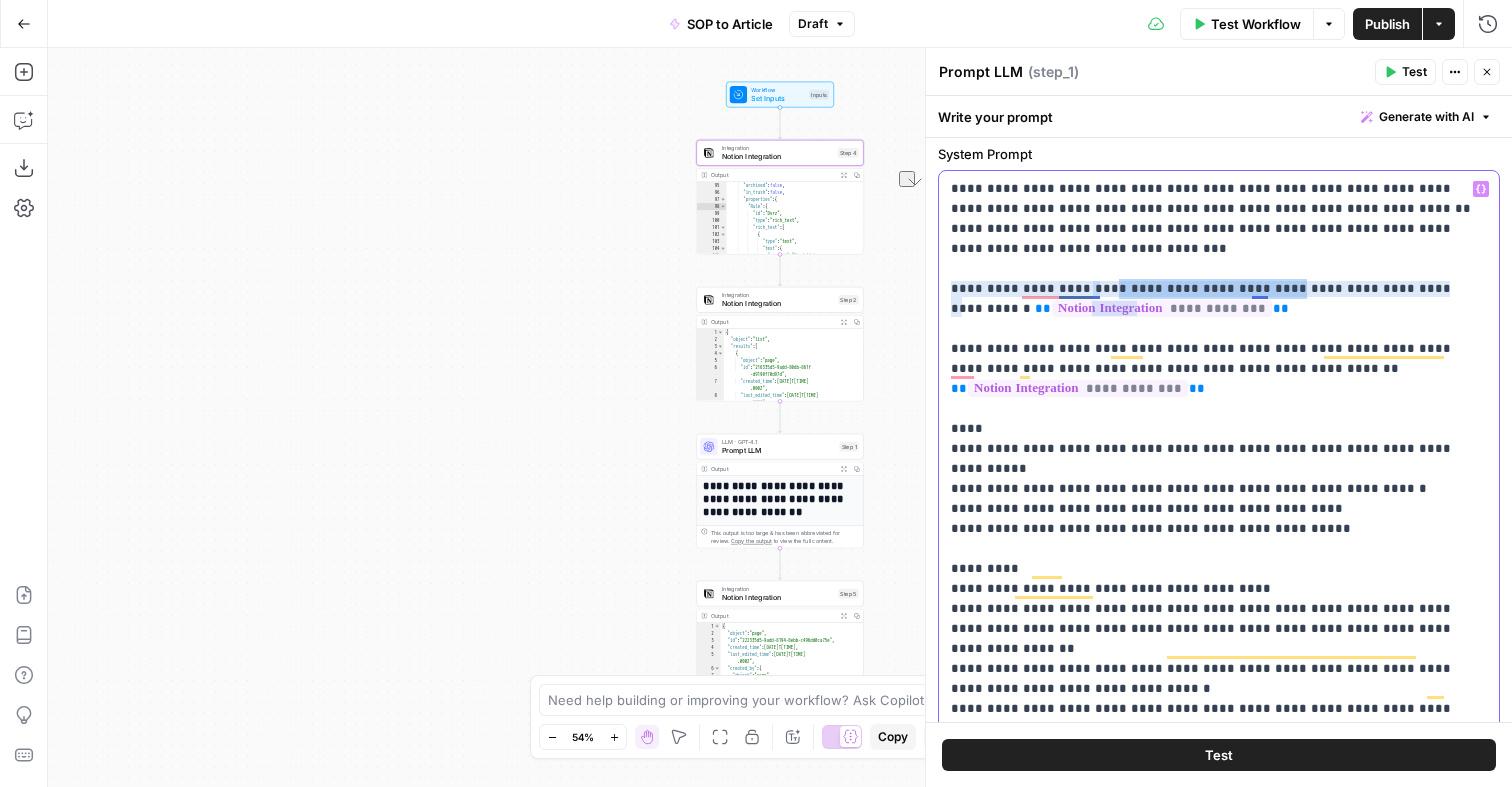click on "**********" at bounding box center (1219, 939) 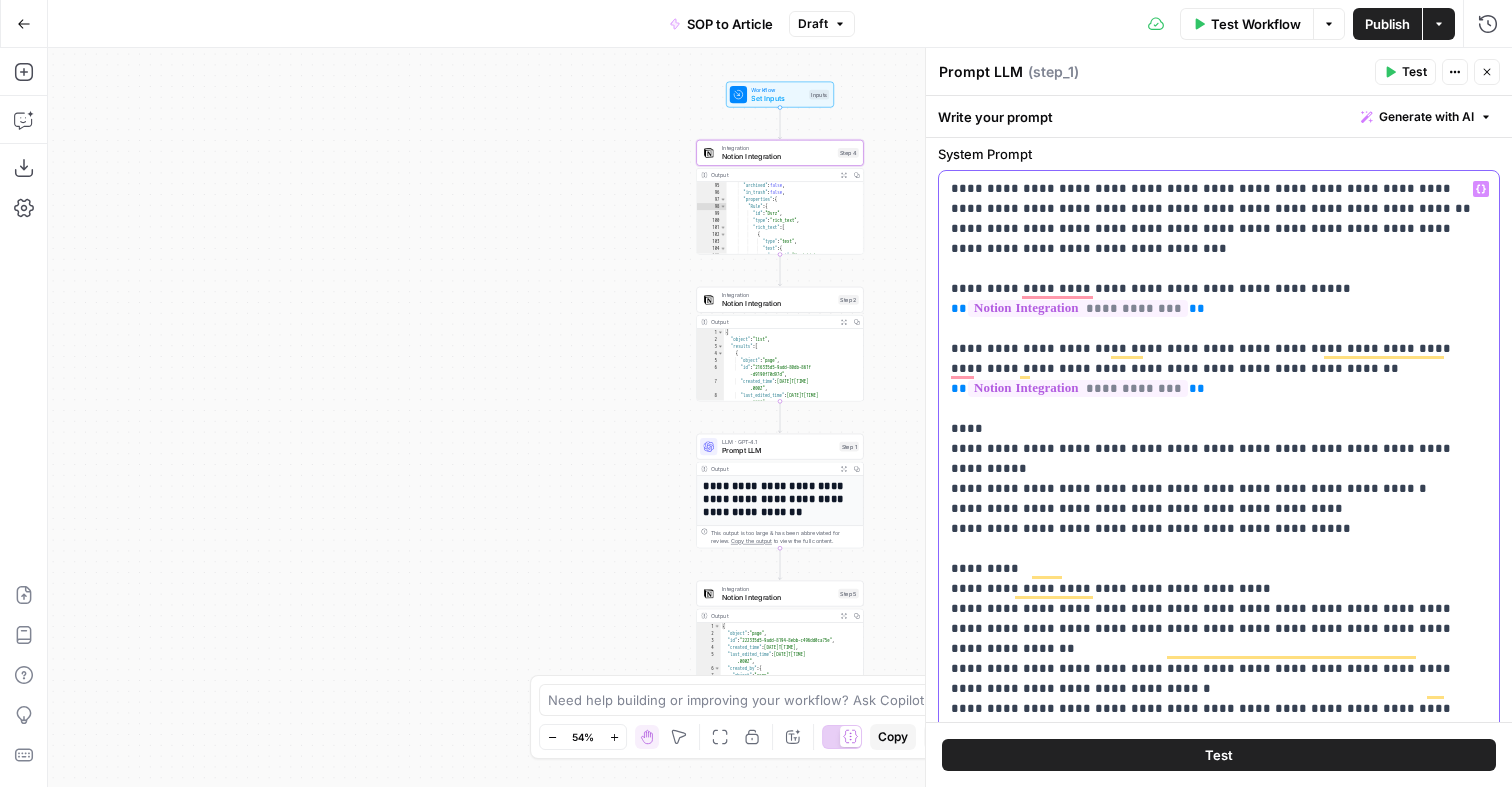 click on "**********" at bounding box center [1219, 939] 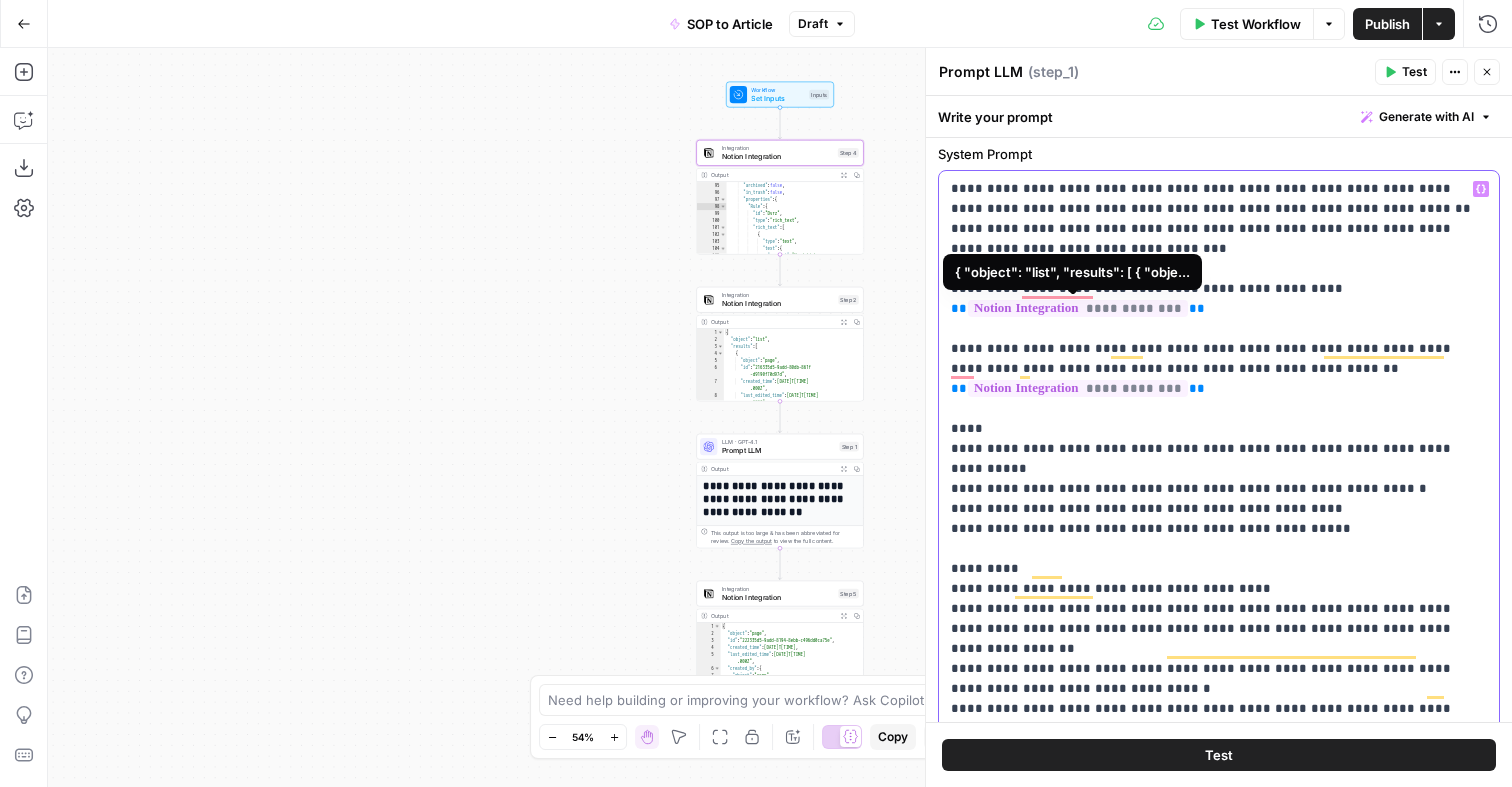click on "**********" at bounding box center (1219, 578) 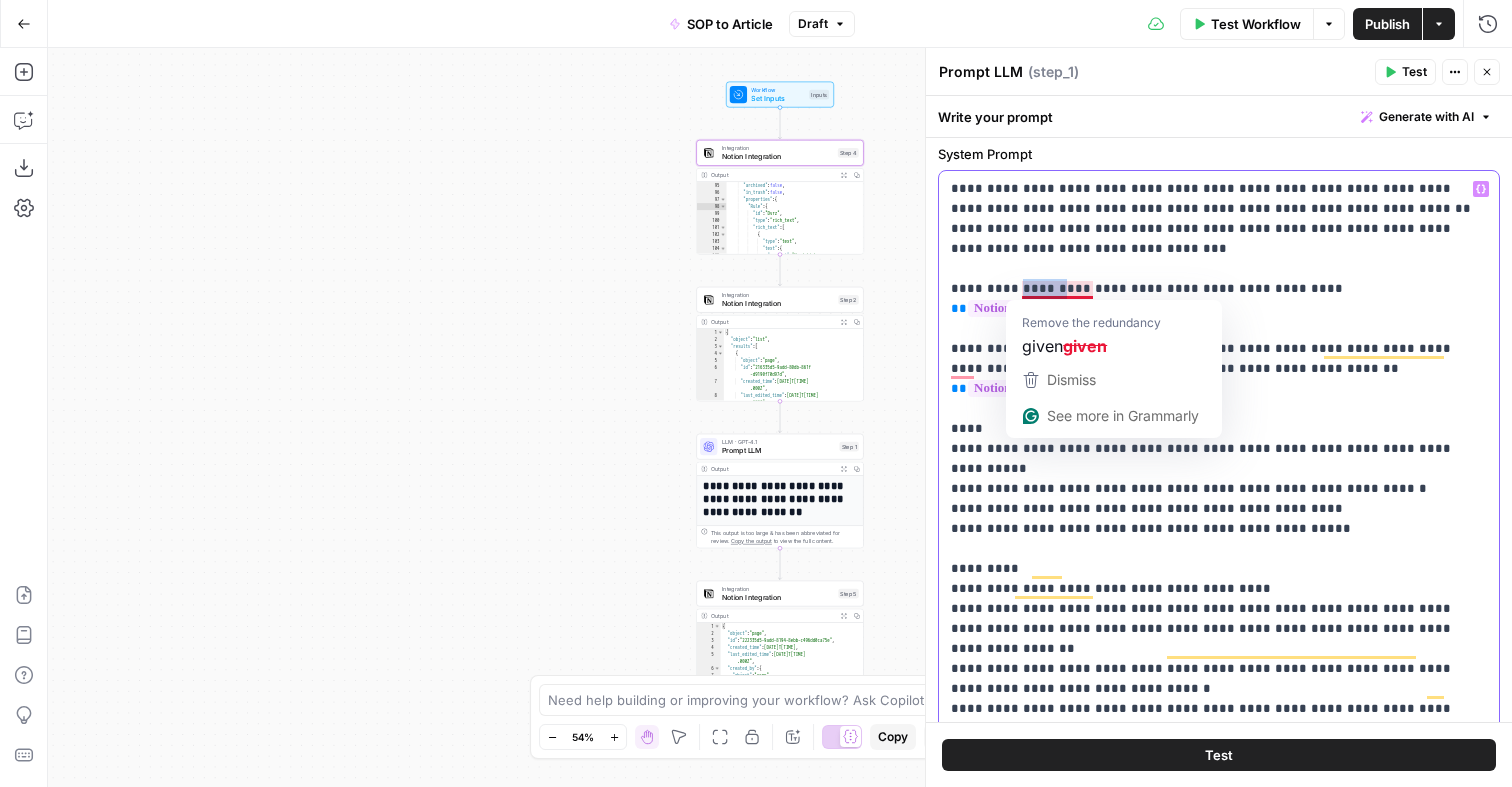 drag, startPoint x: 1055, startPoint y: 289, endPoint x: 1019, endPoint y: 289, distance: 36 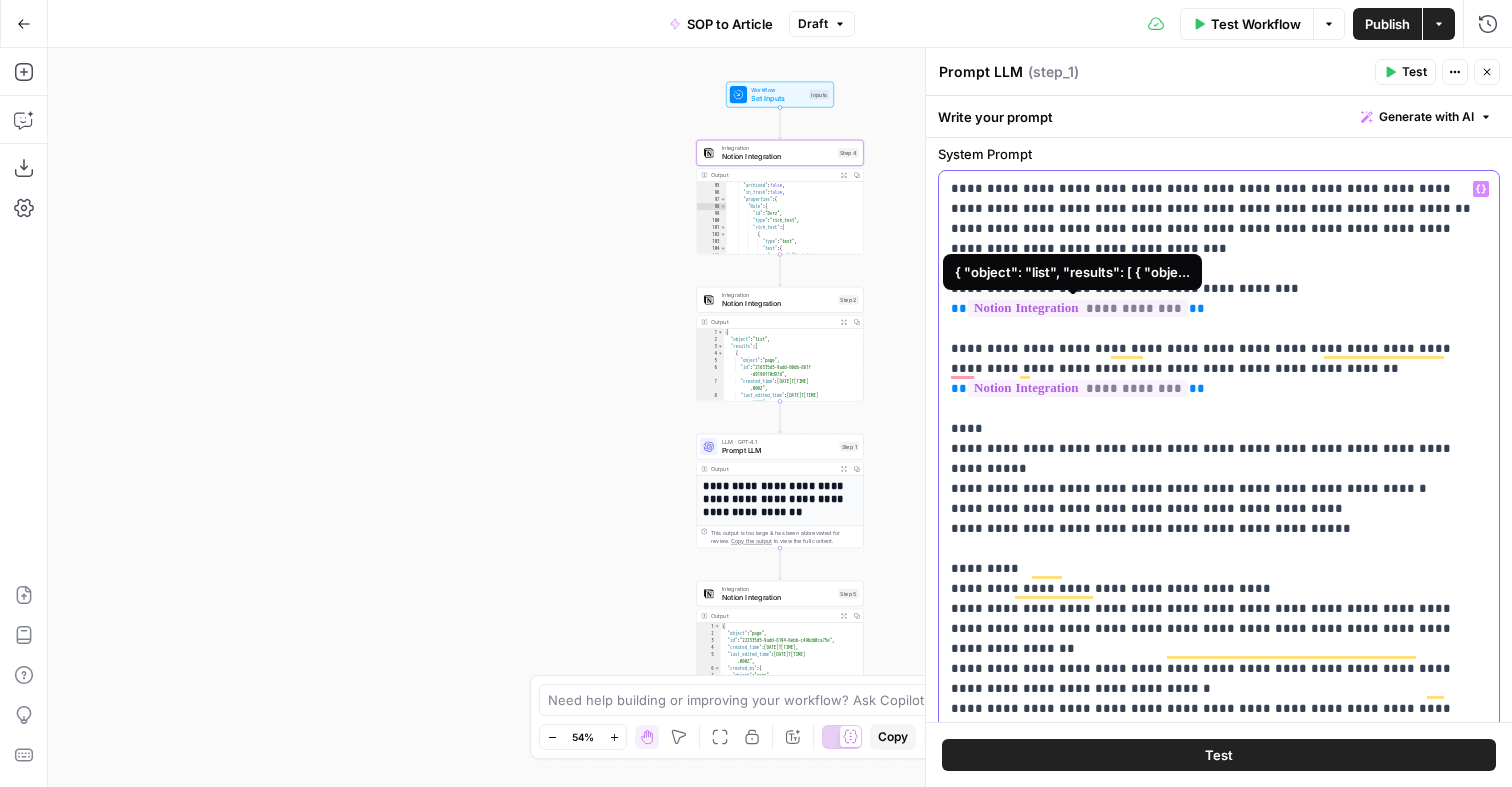 click on "**" at bounding box center (959, 308) 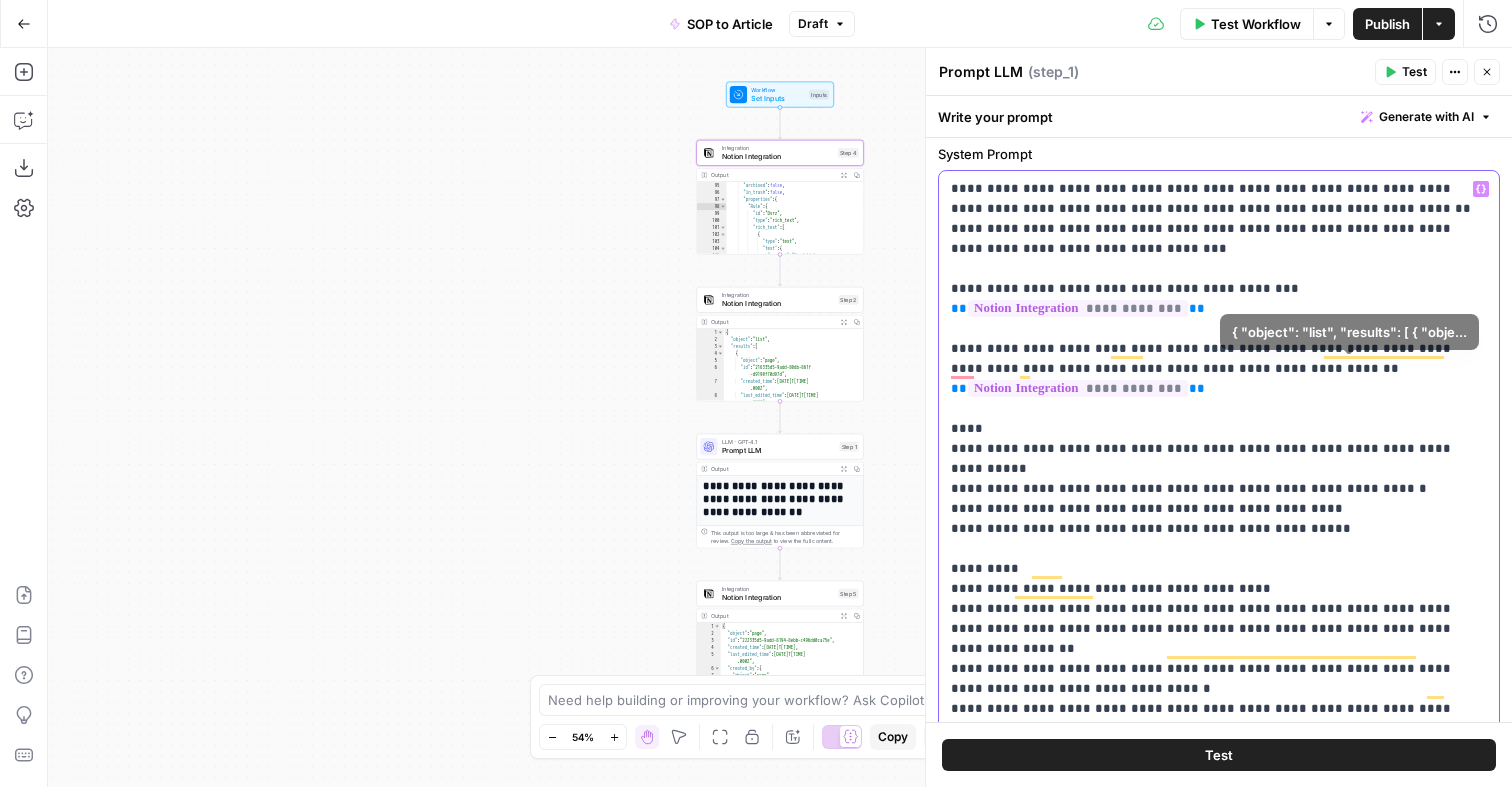 click on "**********" at bounding box center [1219, 939] 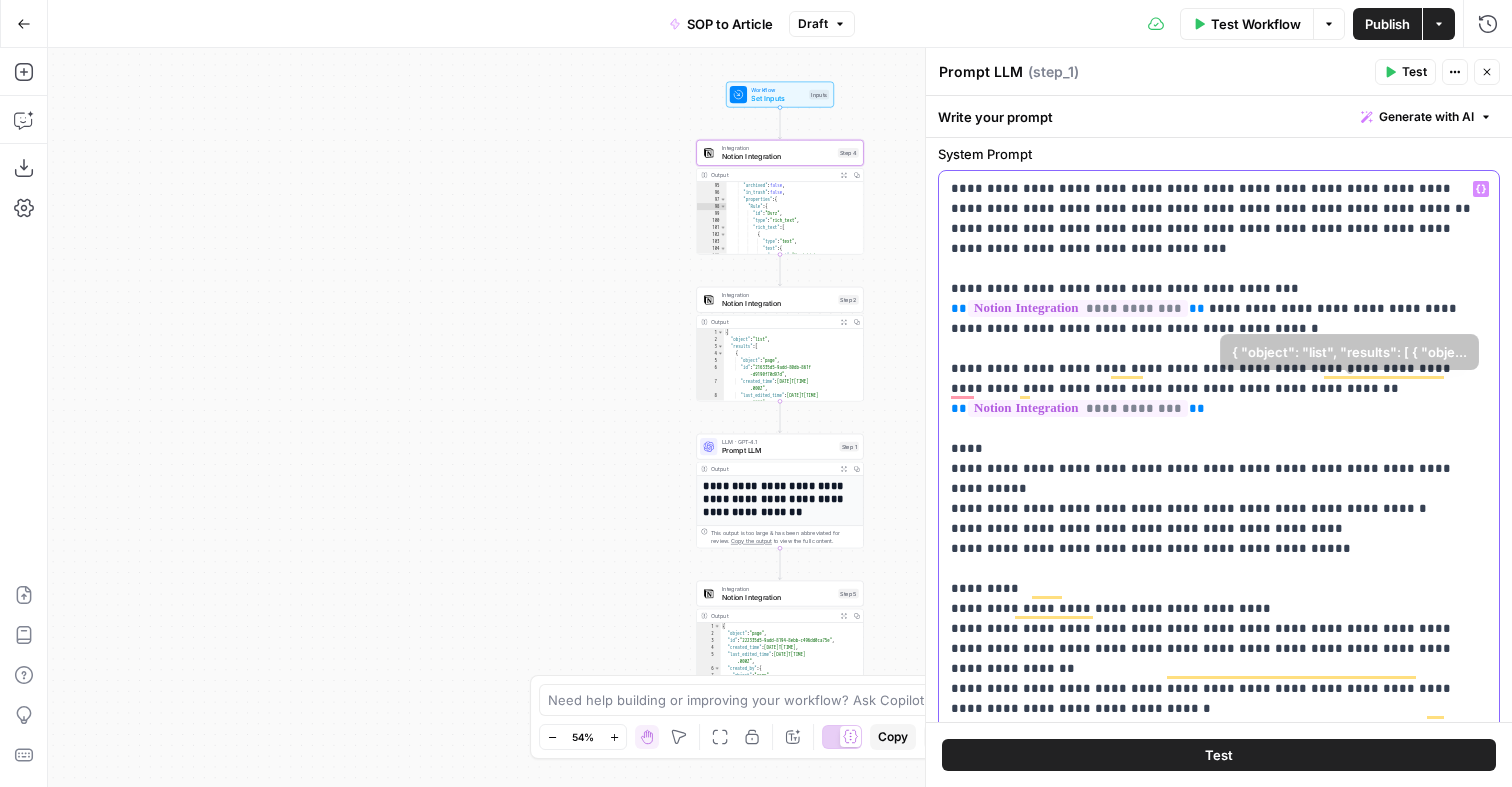 scroll, scrollTop: 741, scrollLeft: 0, axis: vertical 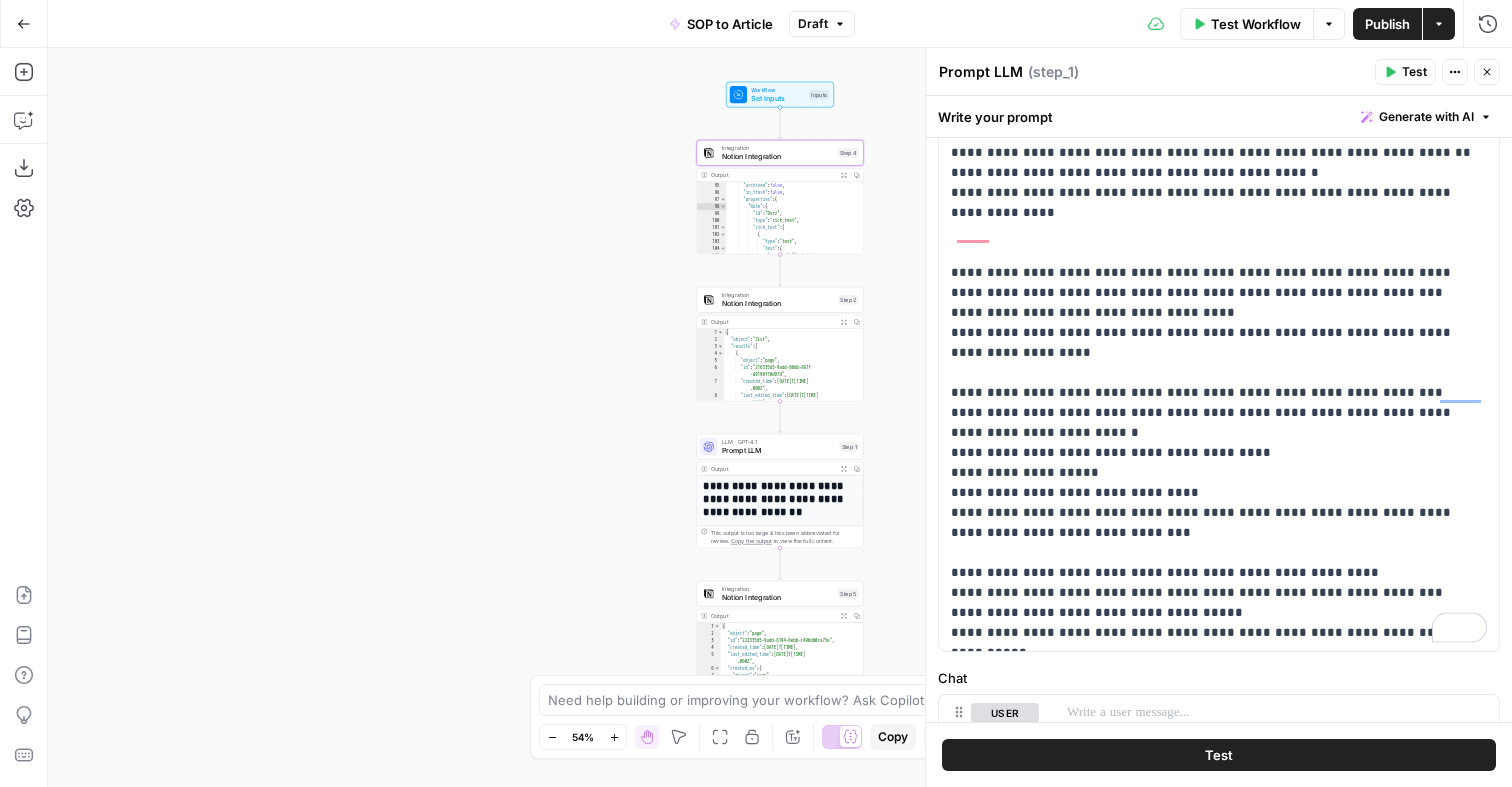 click on "Publish" at bounding box center (1387, 24) 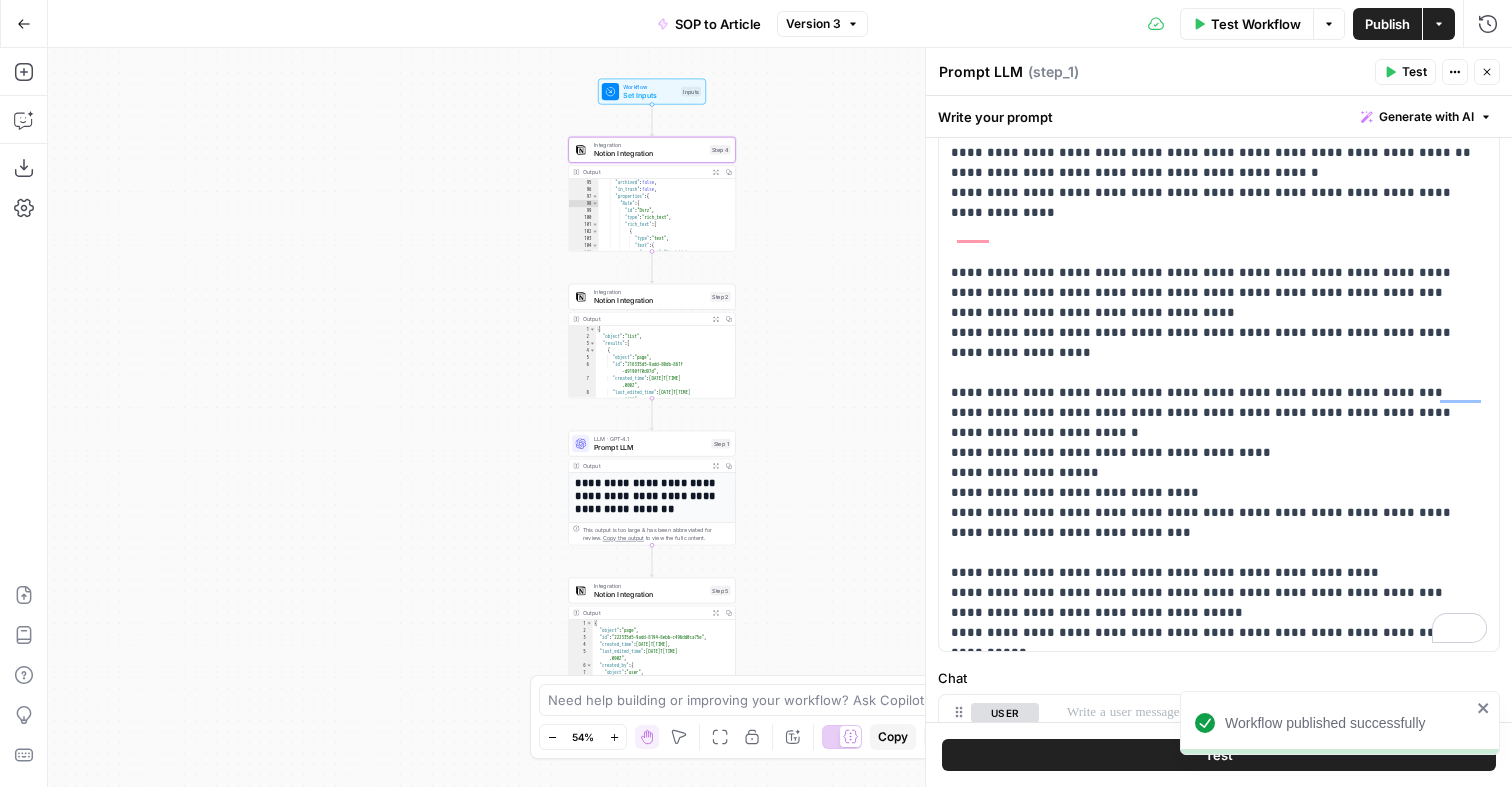 drag, startPoint x: 623, startPoint y: 504, endPoint x: 488, endPoint y: 497, distance: 135.18137 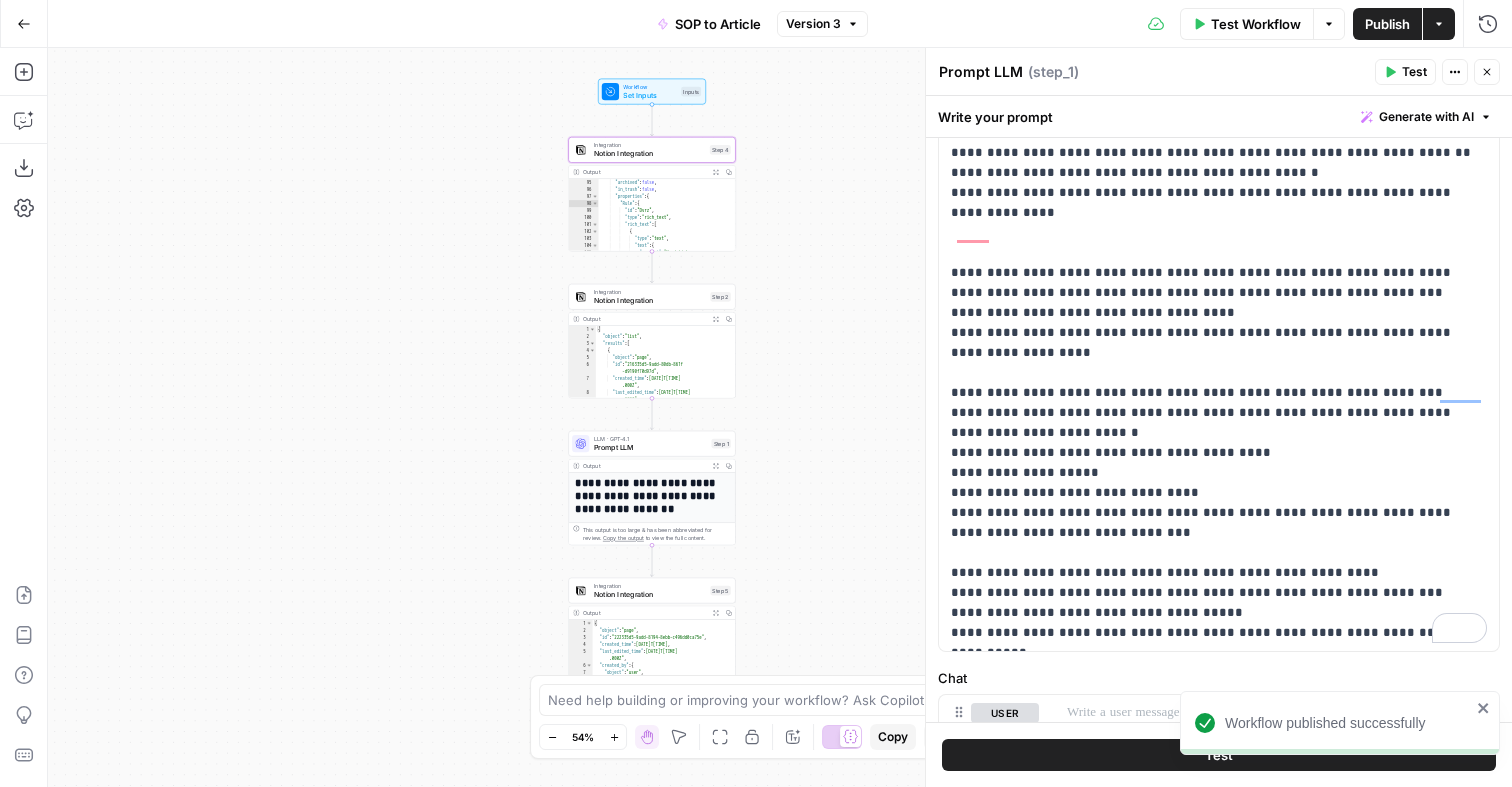 click on ""archived" :  false ,         "in_trash" :  false ,         "properties" :  {           "Rule" :  {              "id" :  "[ID]" ,              "type" :  "rich_text" ,              "rich_text" :  [                {                   "type" :  "text" ,                   "text" :  {                     "content" :  "Word List                       Conventions \n Spelling:                       “canceled”, not                       “cancelled”; “cutoff” vs.                       “cut off” \n Email:                       lowercase \n Login / log in                      : use correctly as noun                       or verb \n PDF, paystub,                       renters insurance: no  apostrophes ," at bounding box center [780, 417] 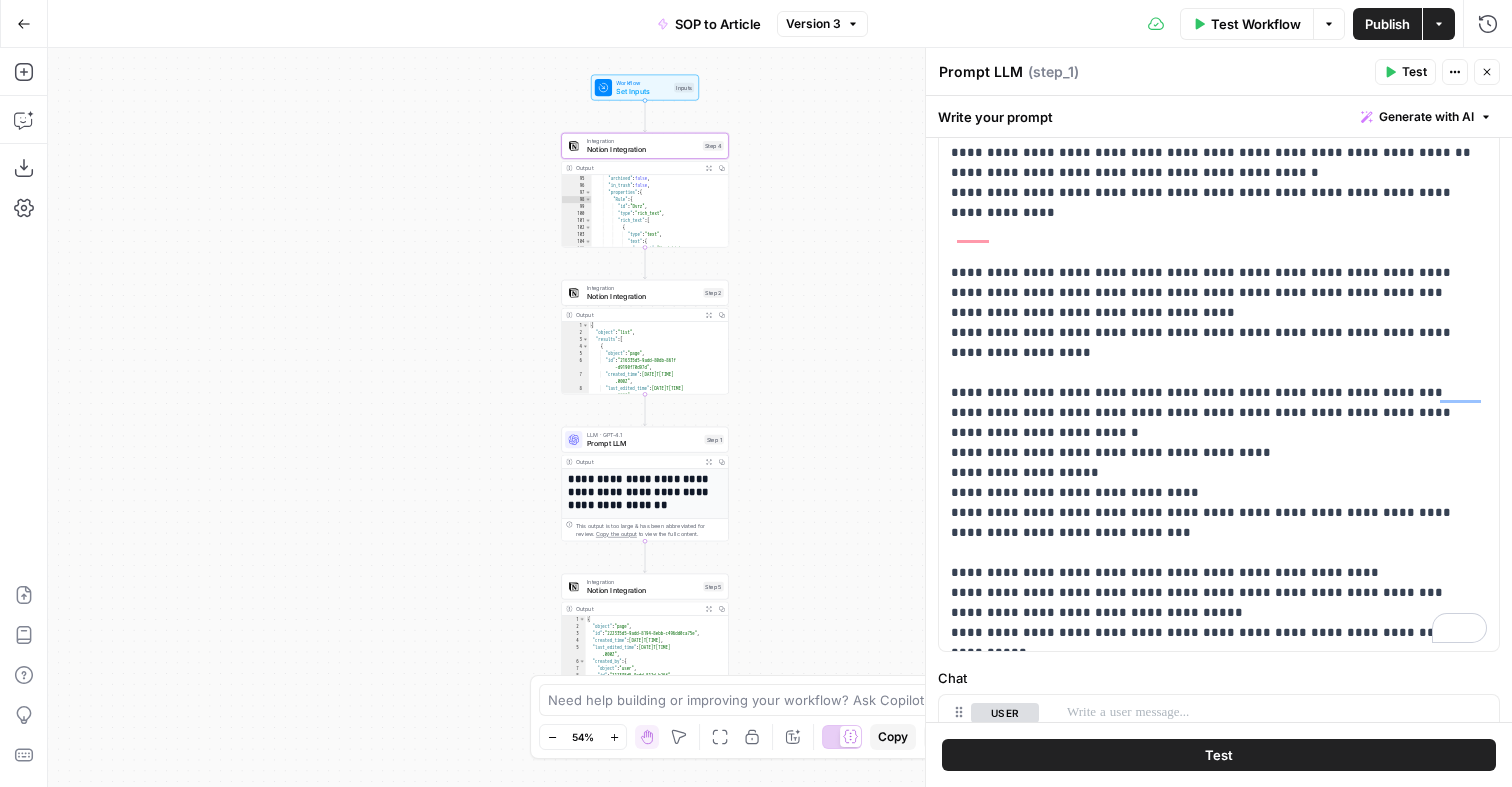 scroll, scrollTop: 741, scrollLeft: 0, axis: vertical 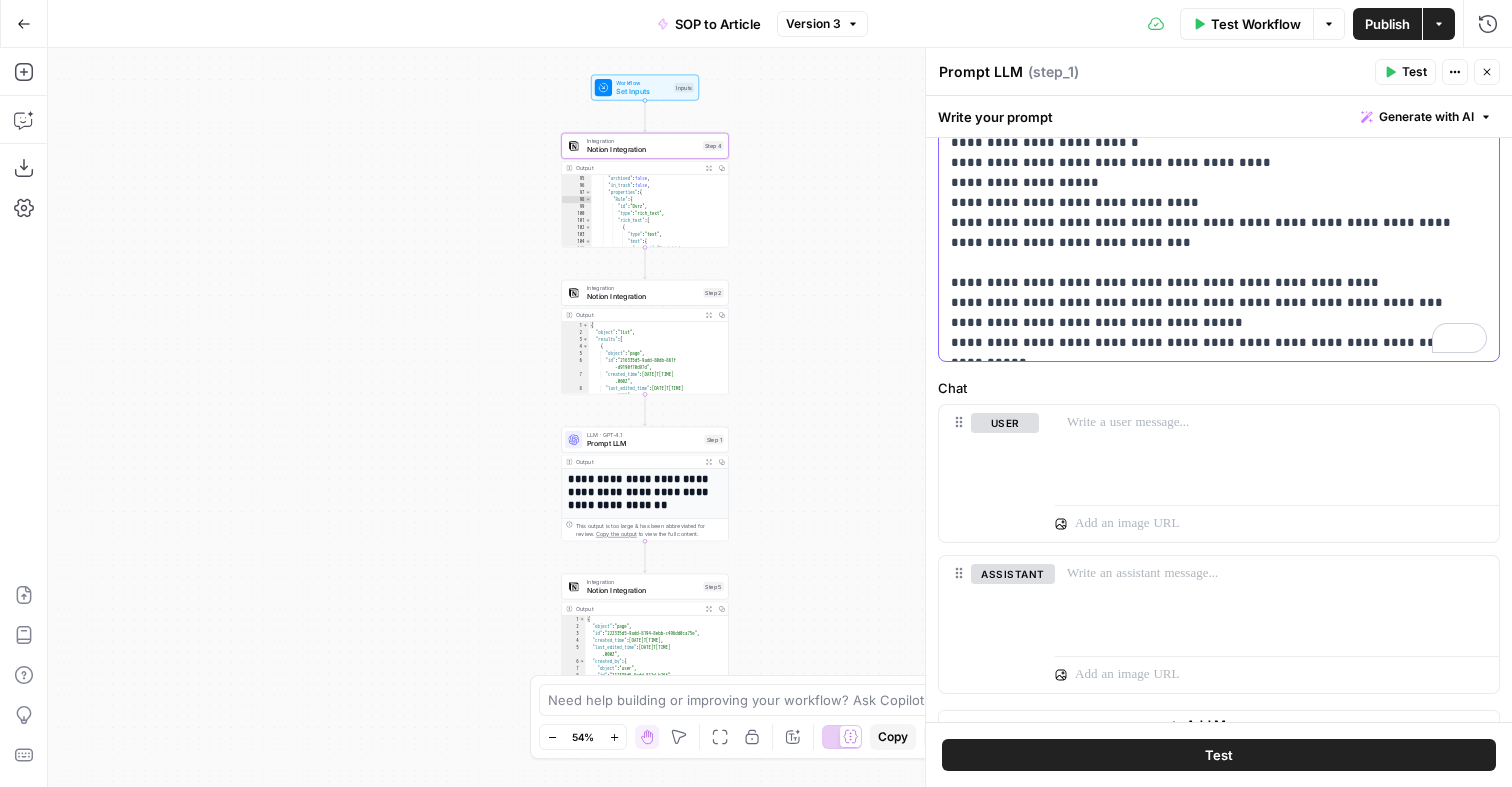 click on "**********" at bounding box center [1219, -417] 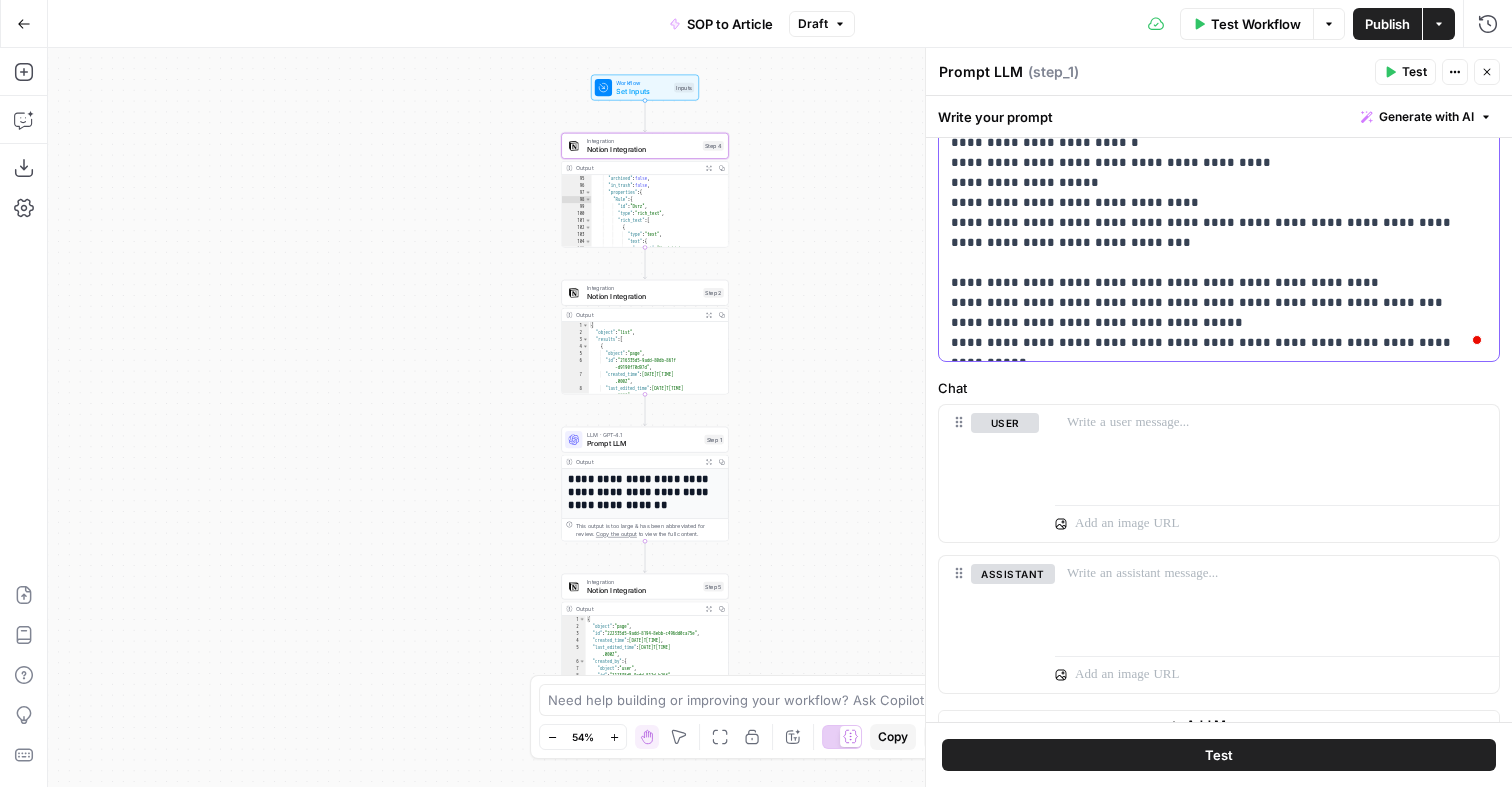 scroll, scrollTop: 756, scrollLeft: 0, axis: vertical 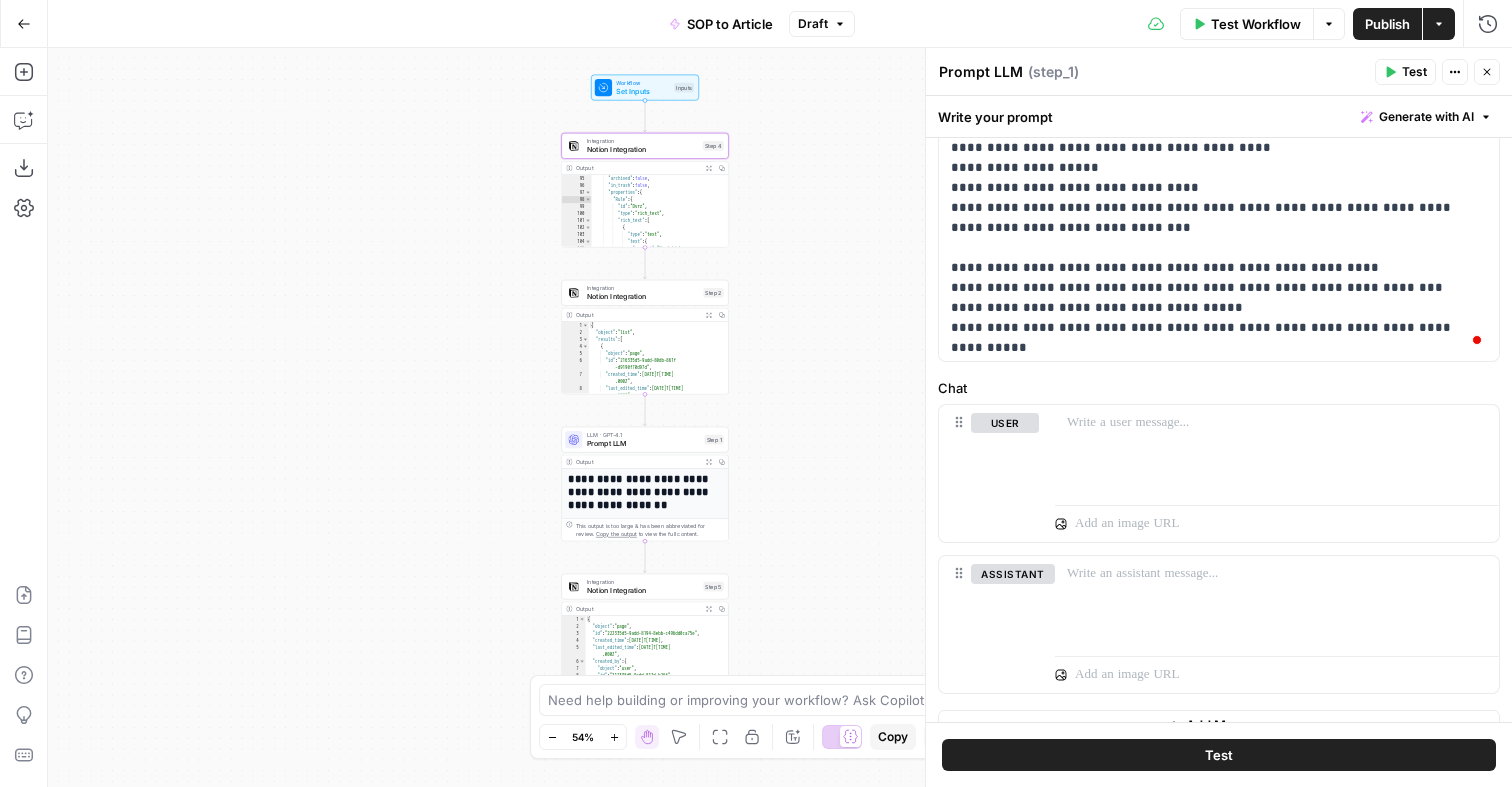 click on "Publish" at bounding box center [1387, 24] 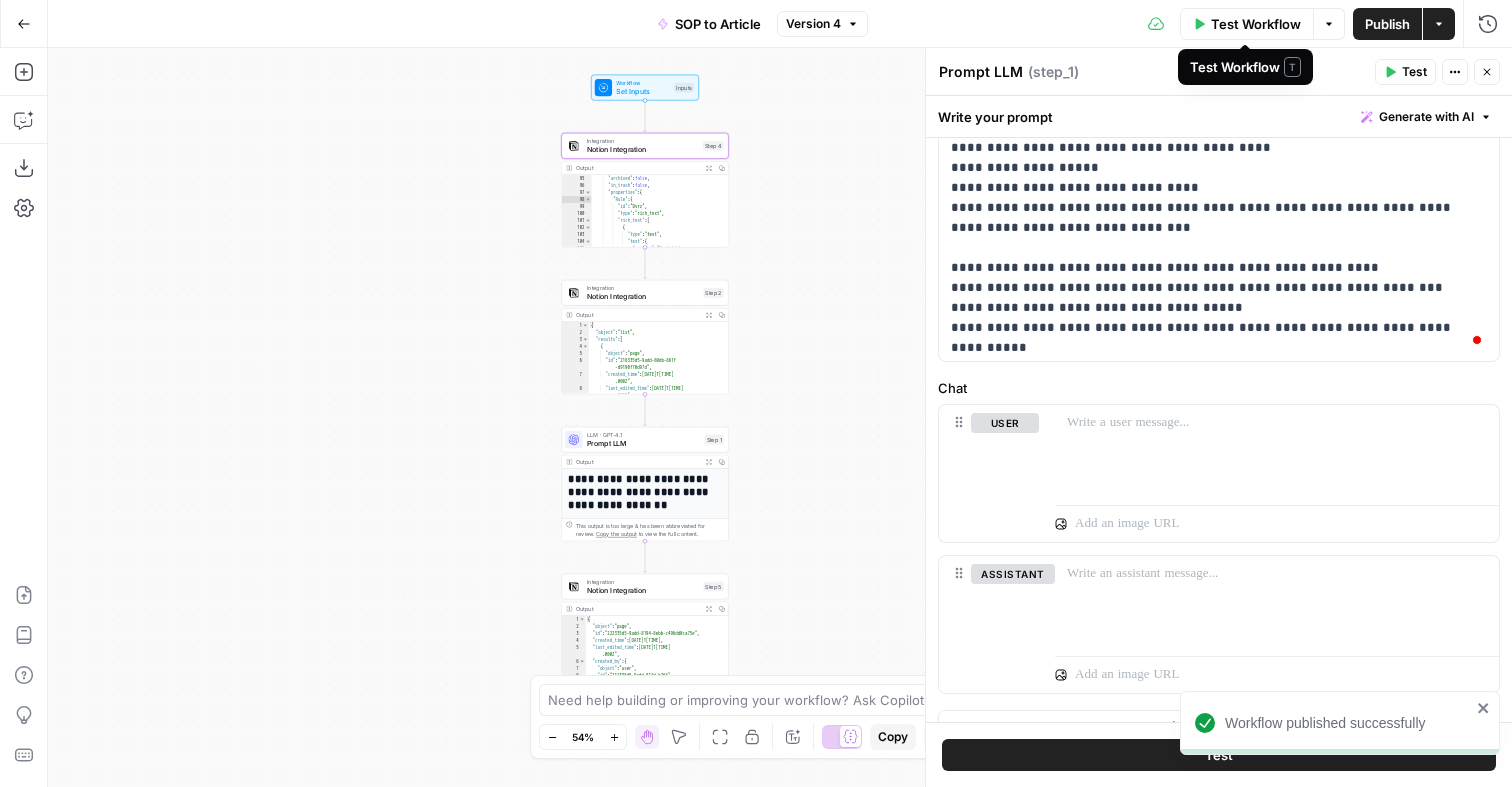 click on "Test Workflow" at bounding box center [1256, 24] 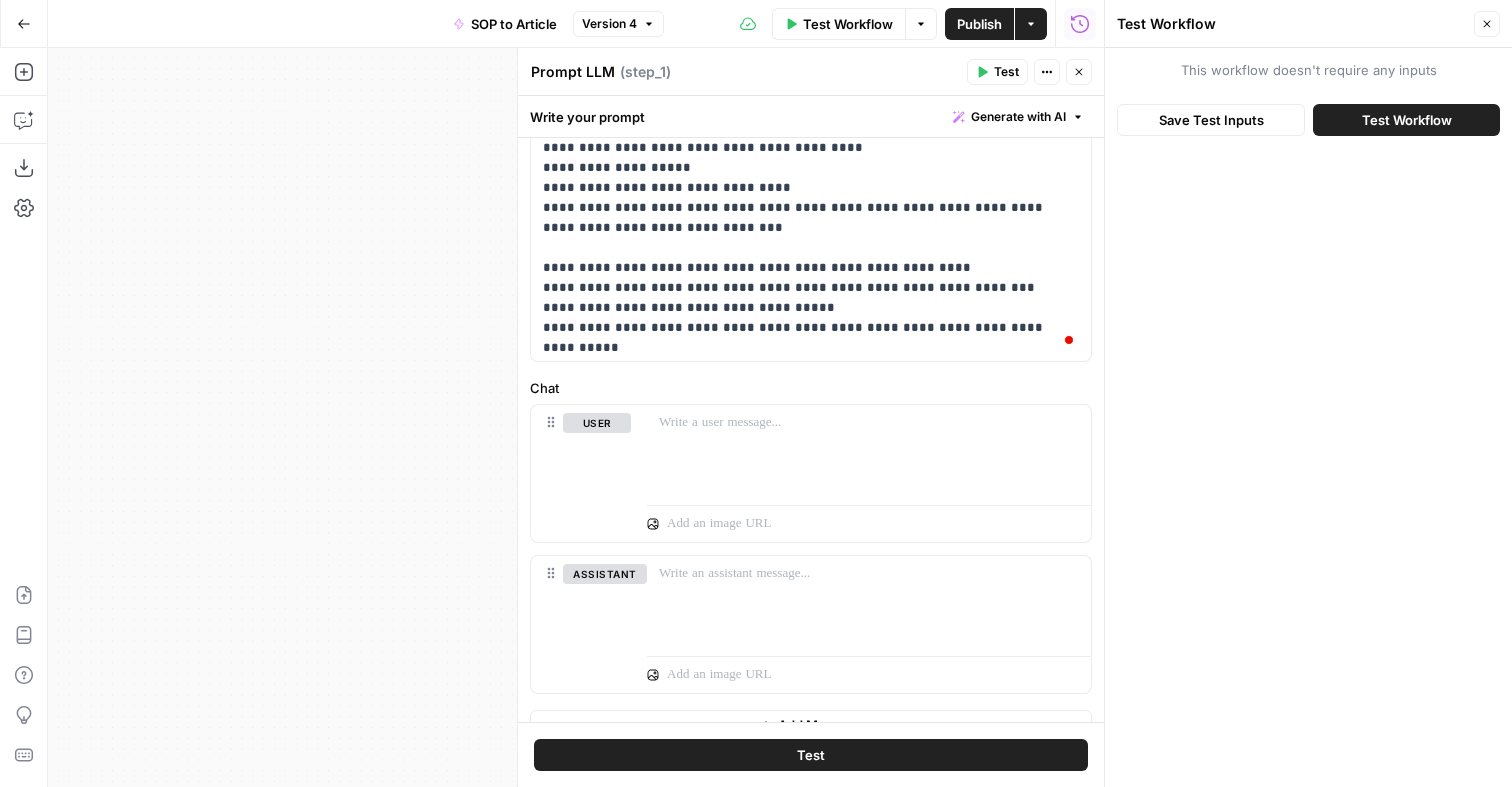 click on "Test Workflow" at bounding box center [1406, 120] 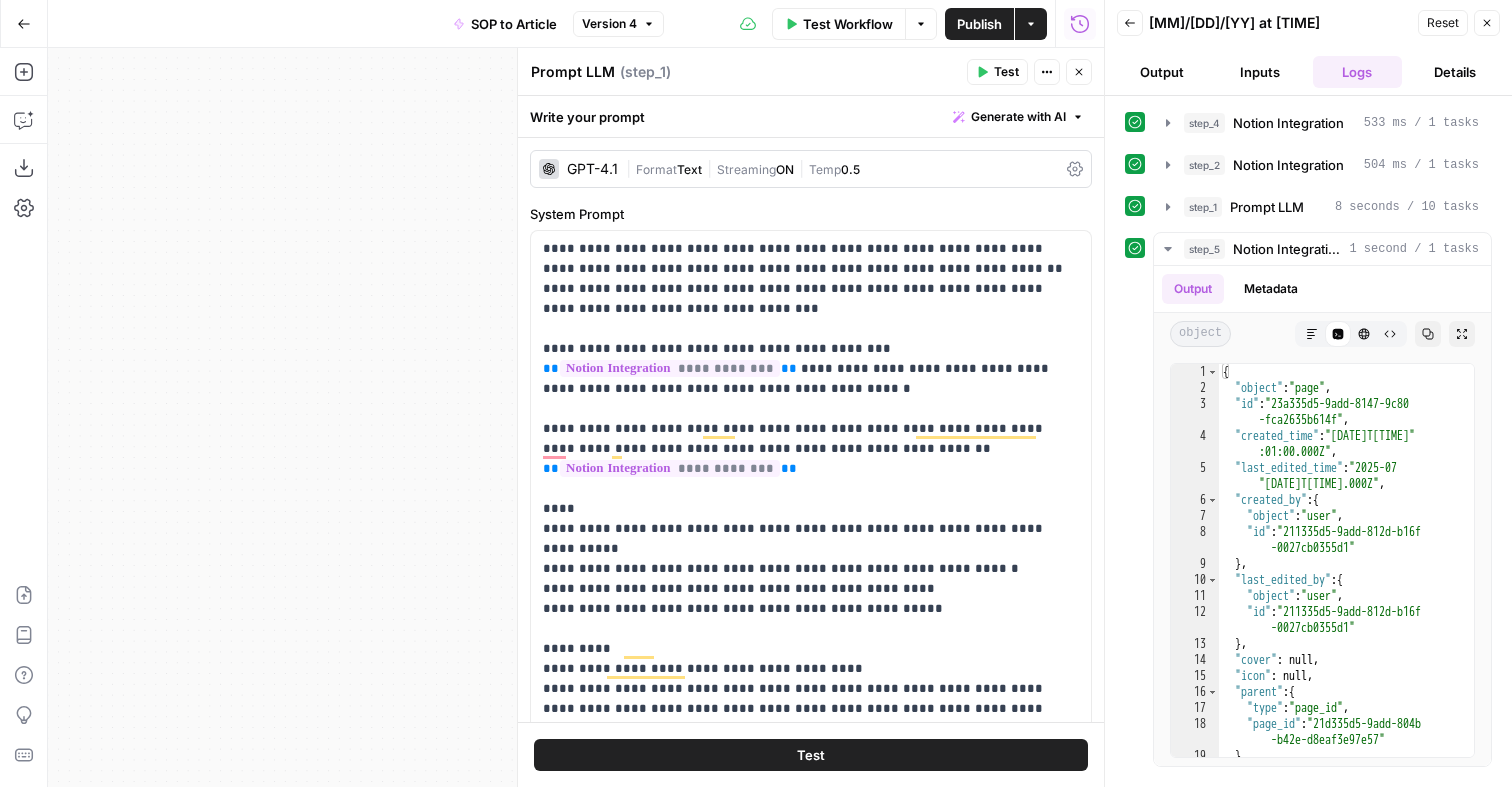 scroll, scrollTop: 0, scrollLeft: 0, axis: both 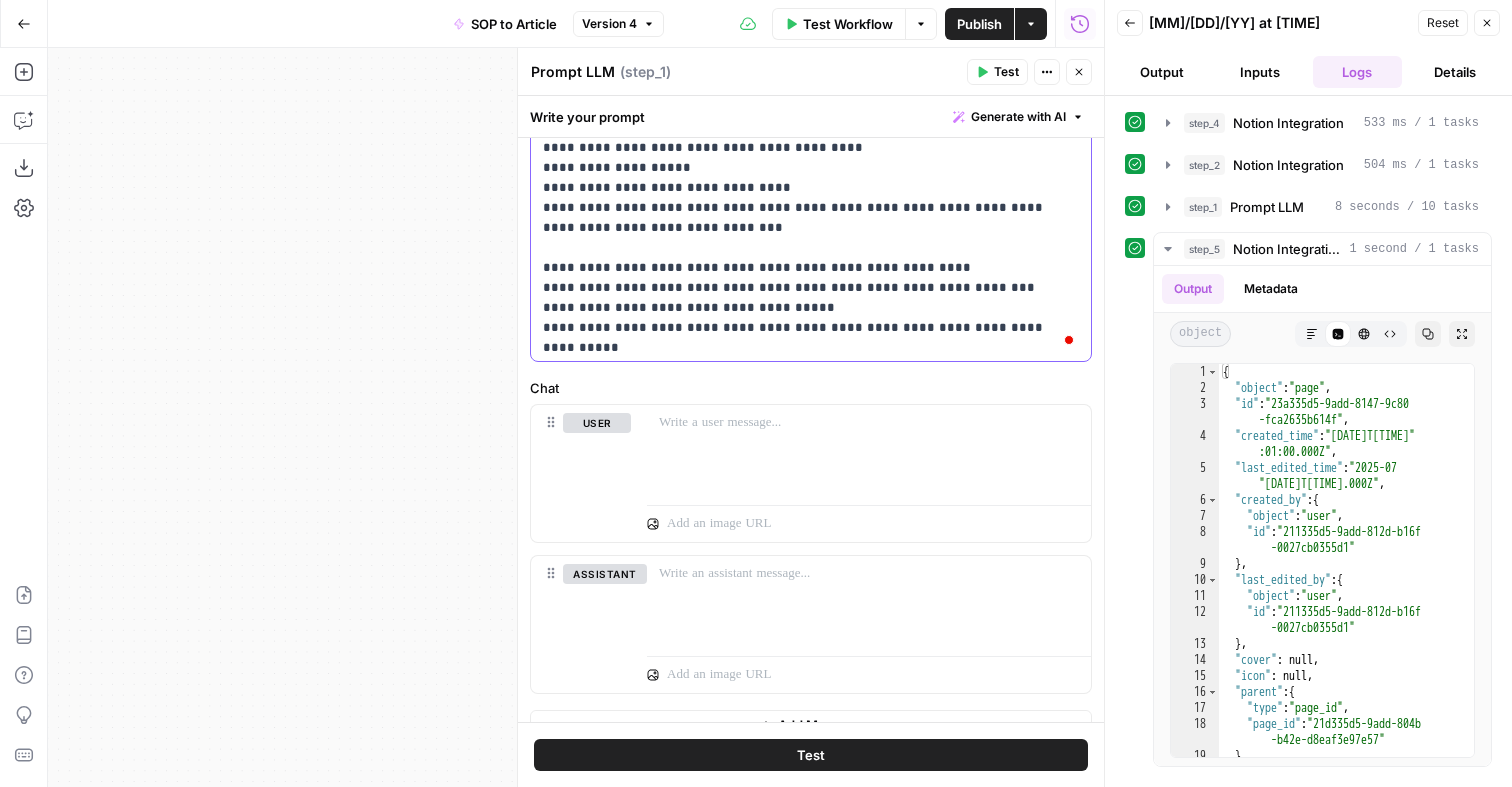 click on "**********" at bounding box center (811, -422) 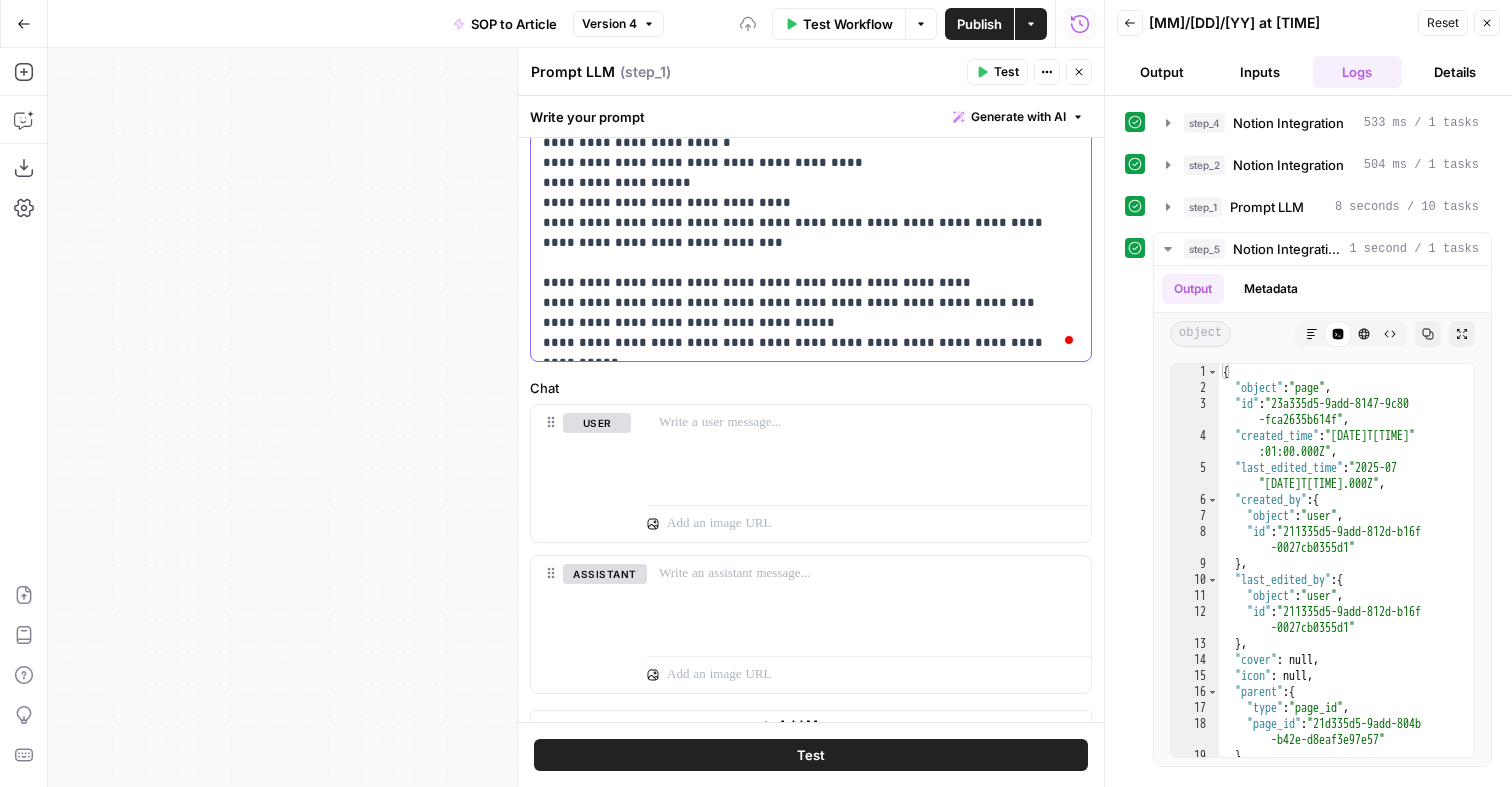 type 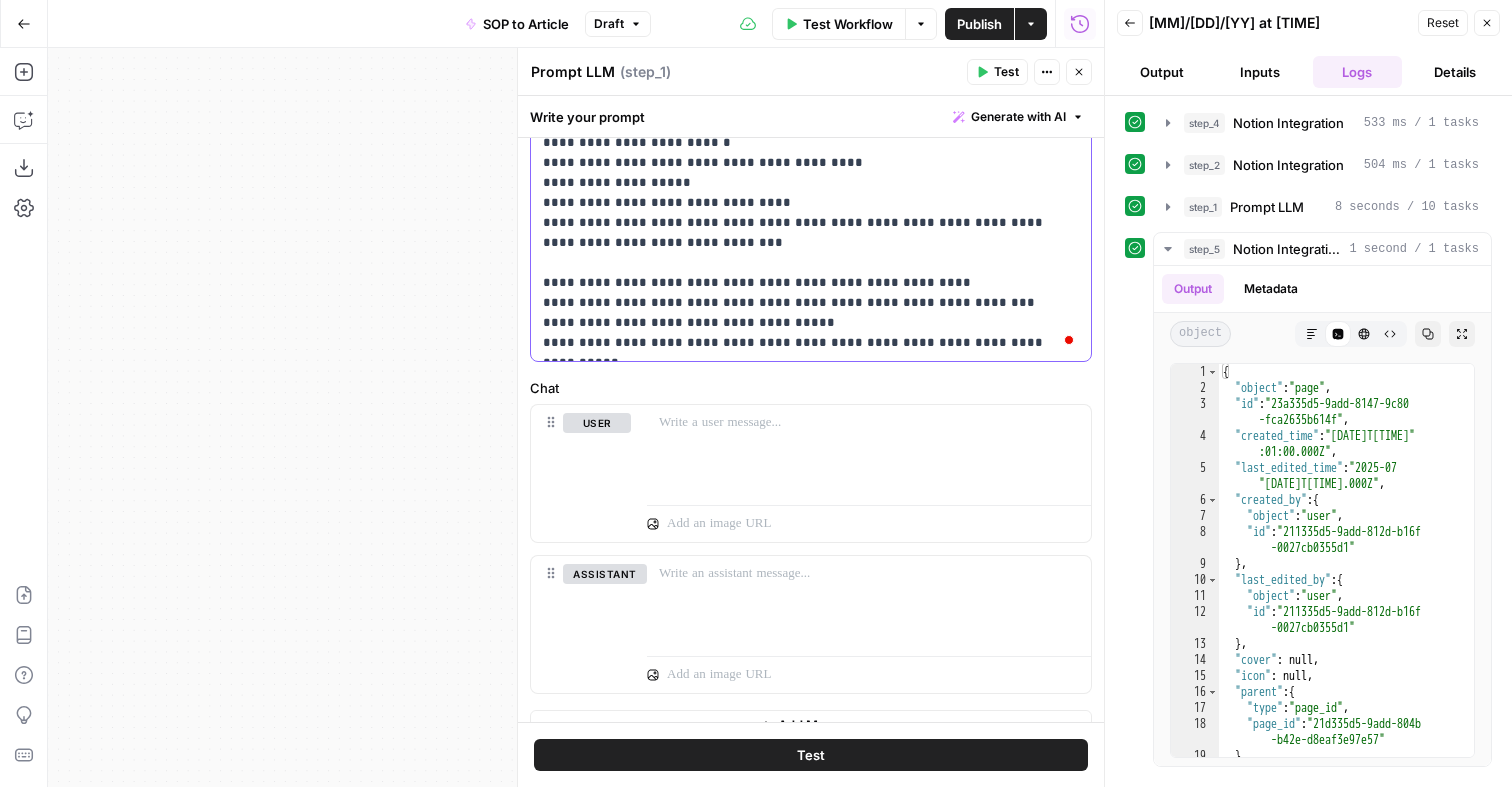 click on "**********" at bounding box center [811, -417] 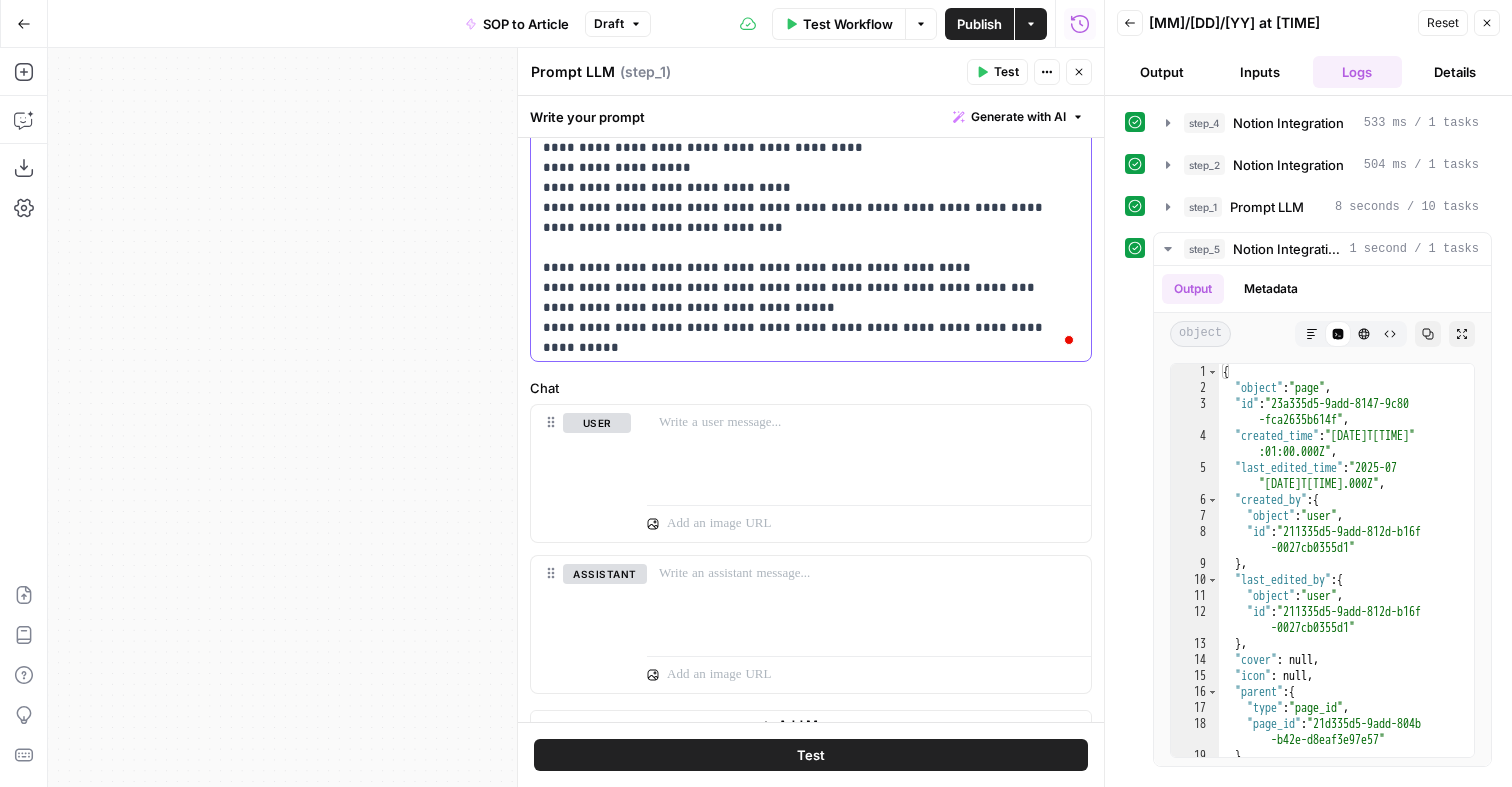 scroll, scrollTop: 741, scrollLeft: 0, axis: vertical 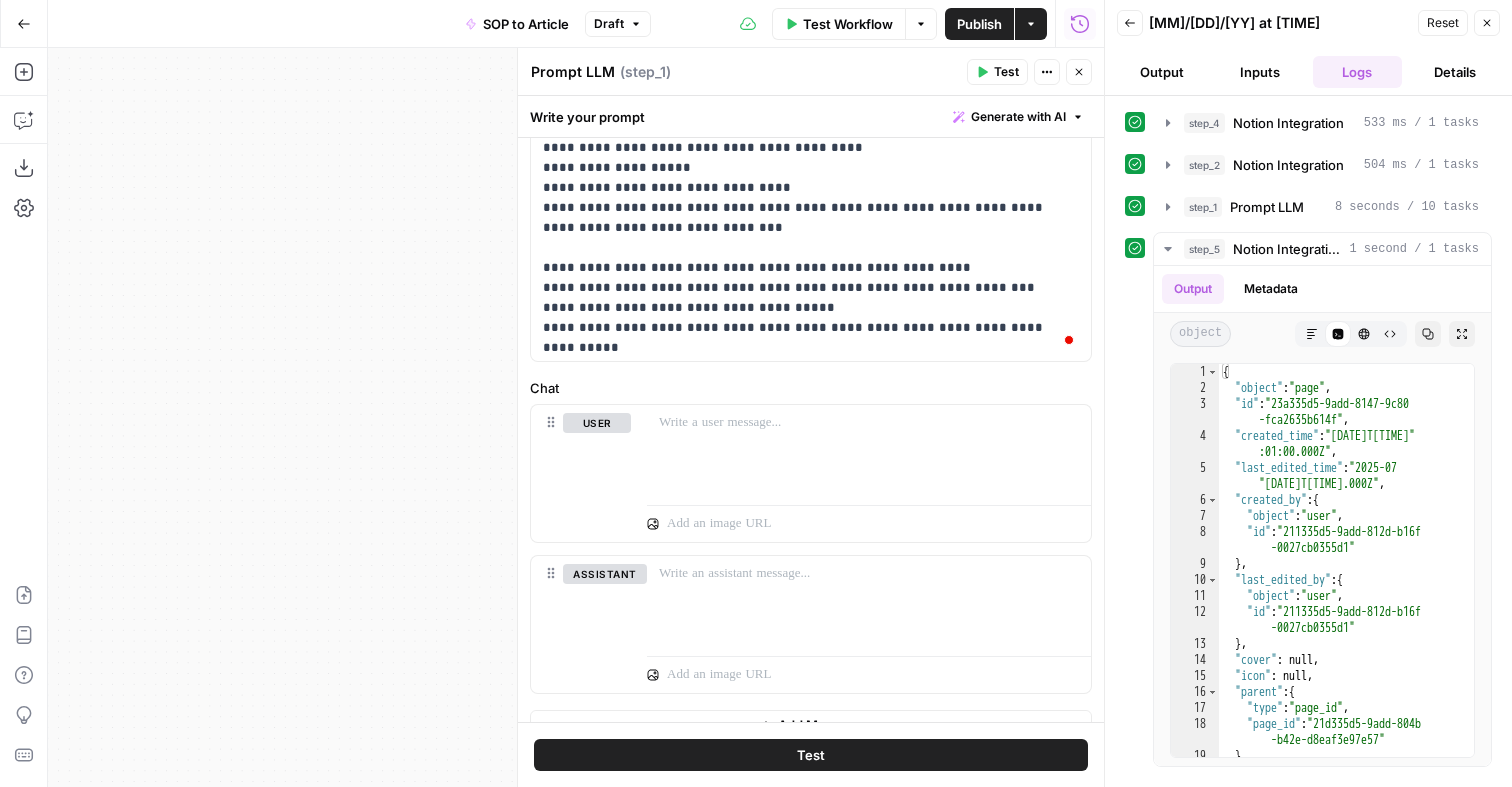 click on "Publish" at bounding box center (979, 24) 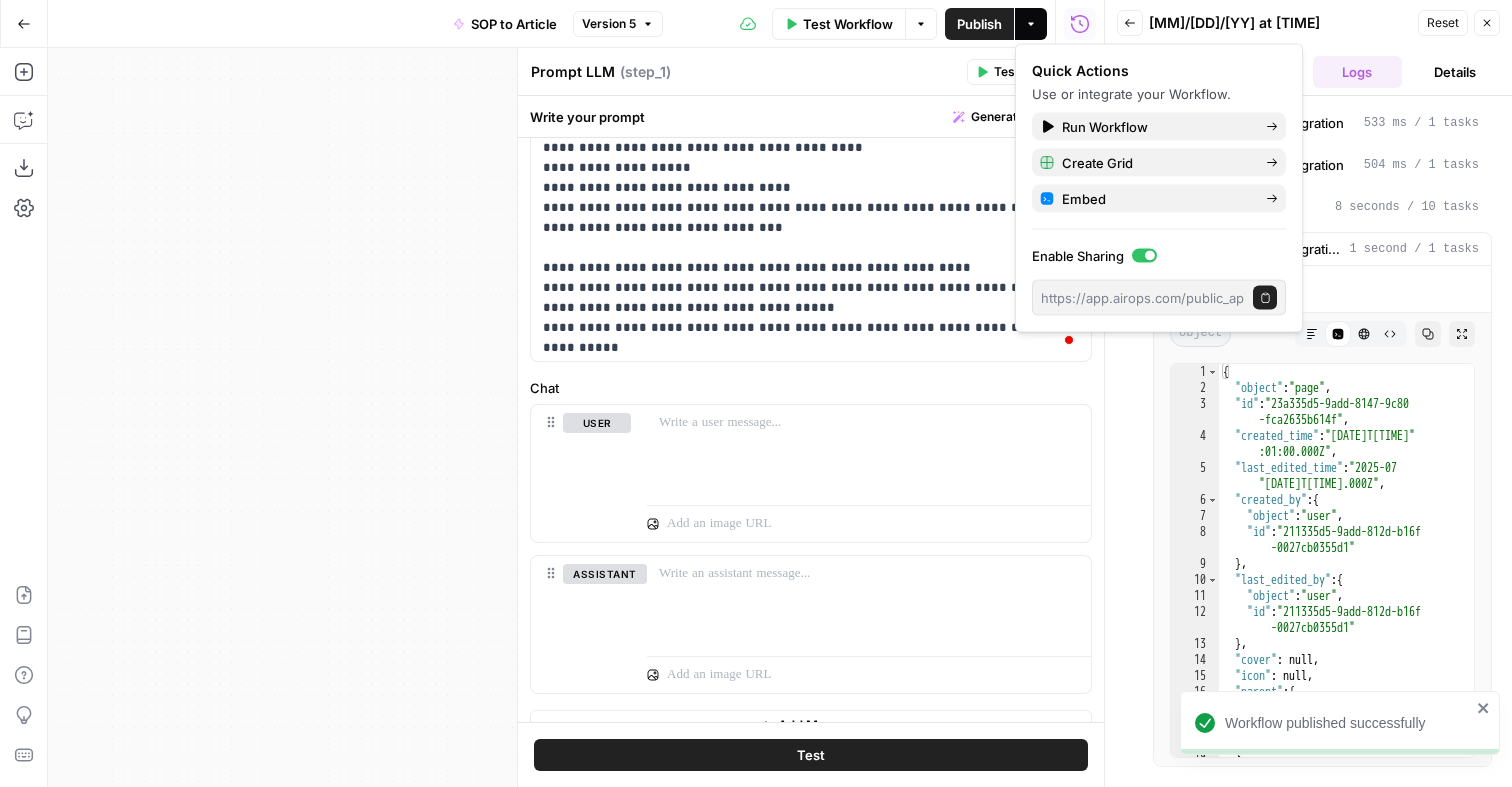 click on "Test" at bounding box center [997, 72] 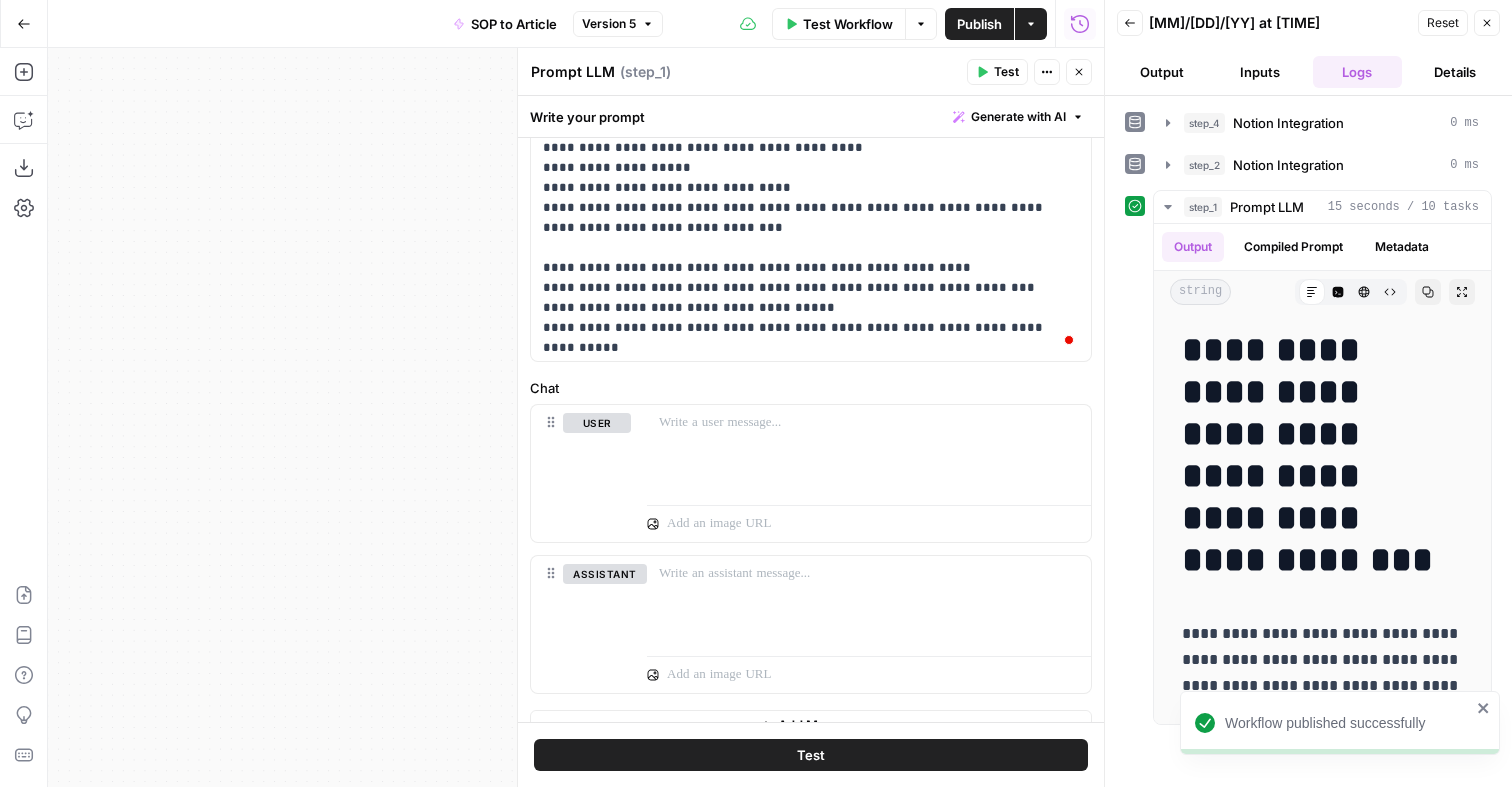 scroll, scrollTop: 756, scrollLeft: 0, axis: vertical 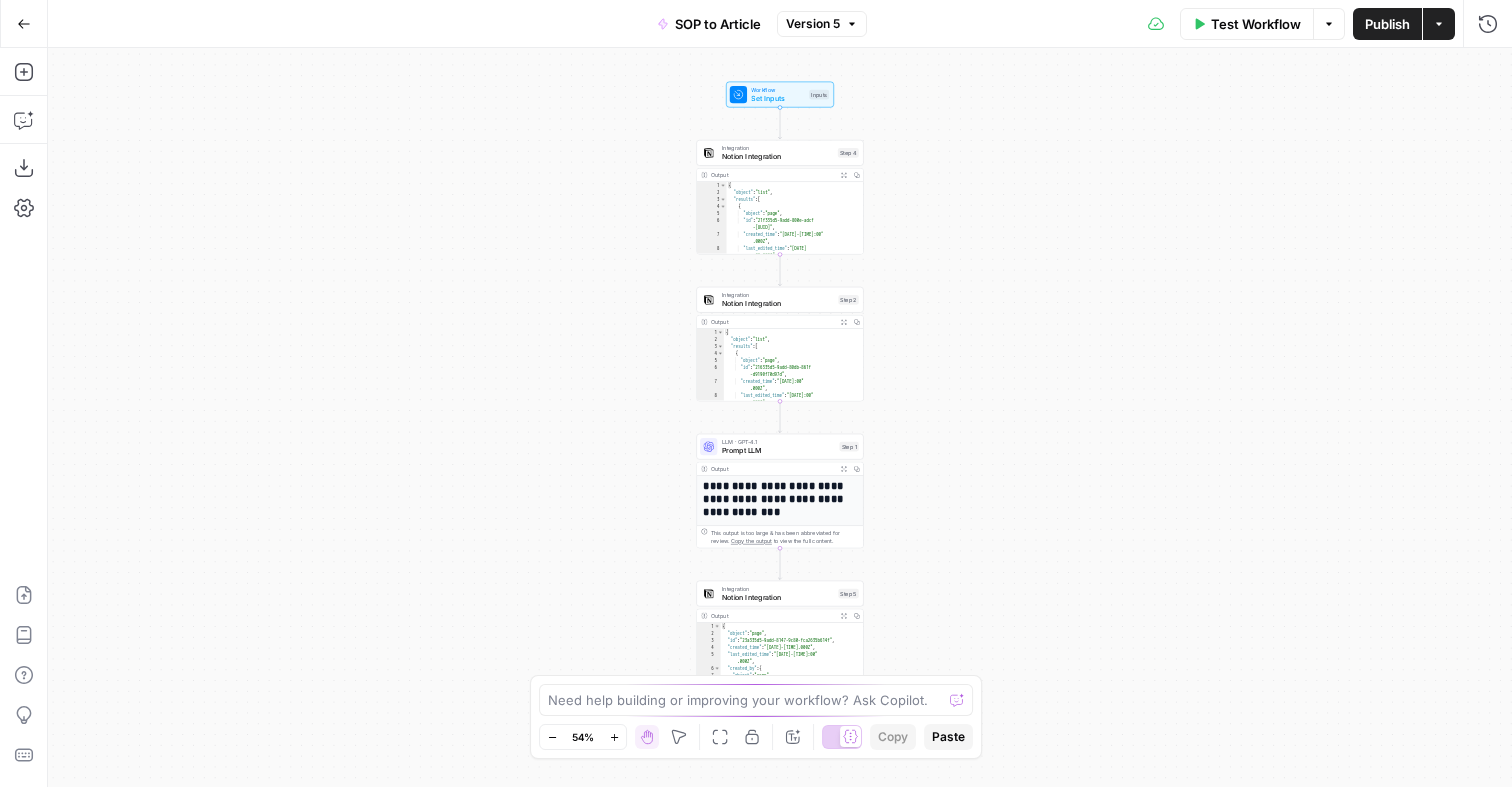click on "Test Workflow" at bounding box center [1256, 24] 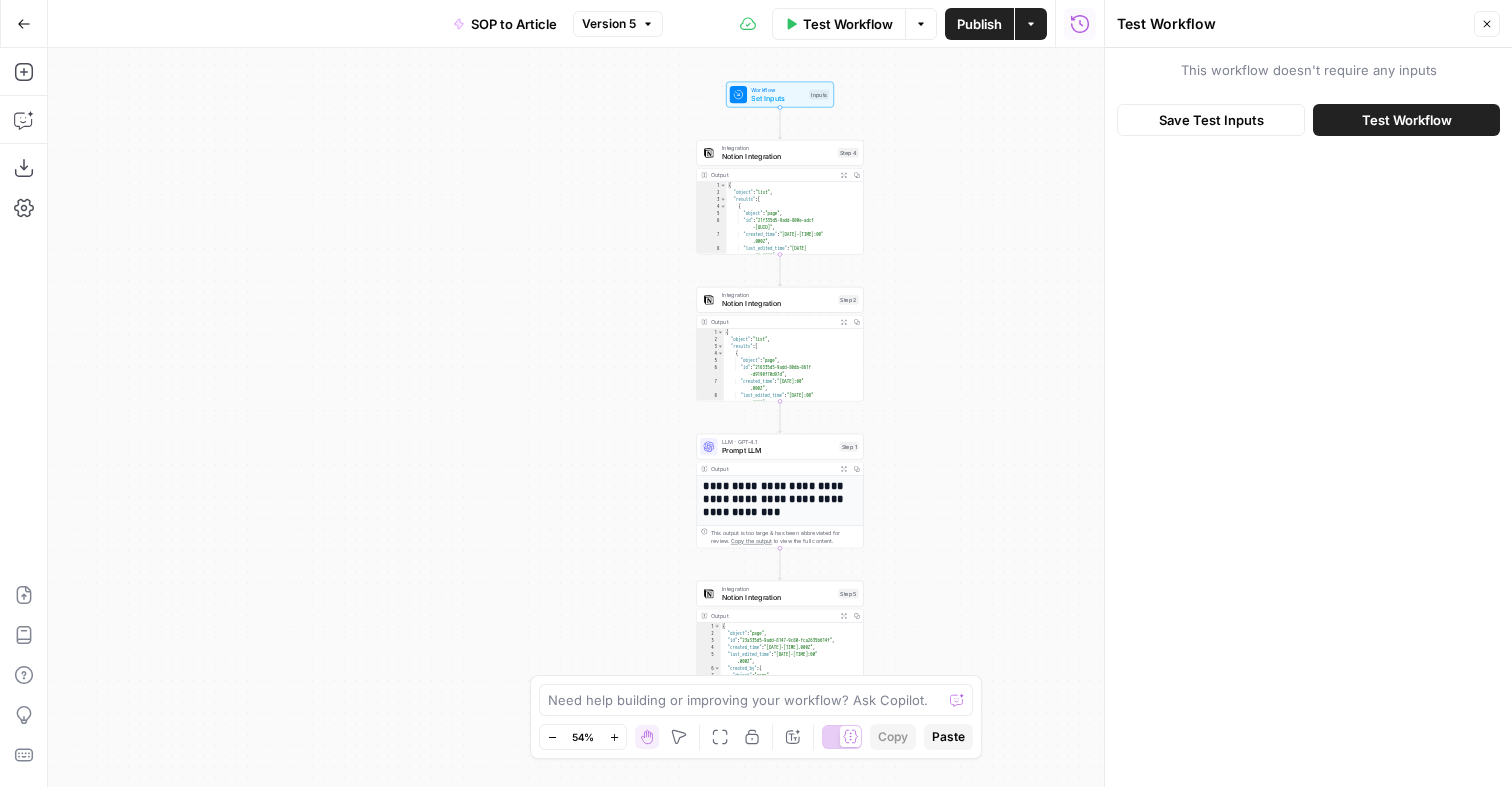 click on "Test Workflow" at bounding box center (1406, 120) 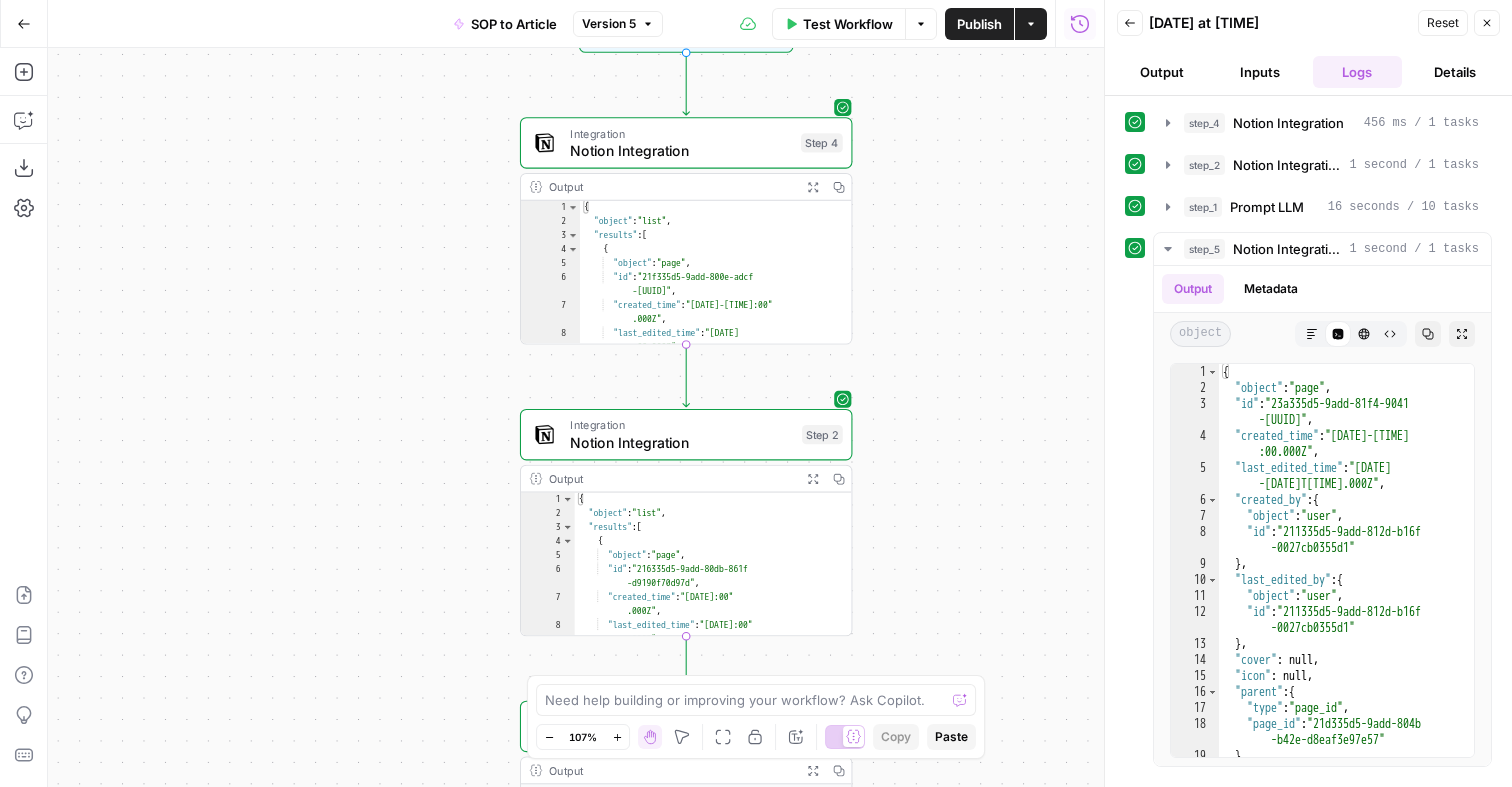 drag, startPoint x: 976, startPoint y: 399, endPoint x: 918, endPoint y: 399, distance: 58 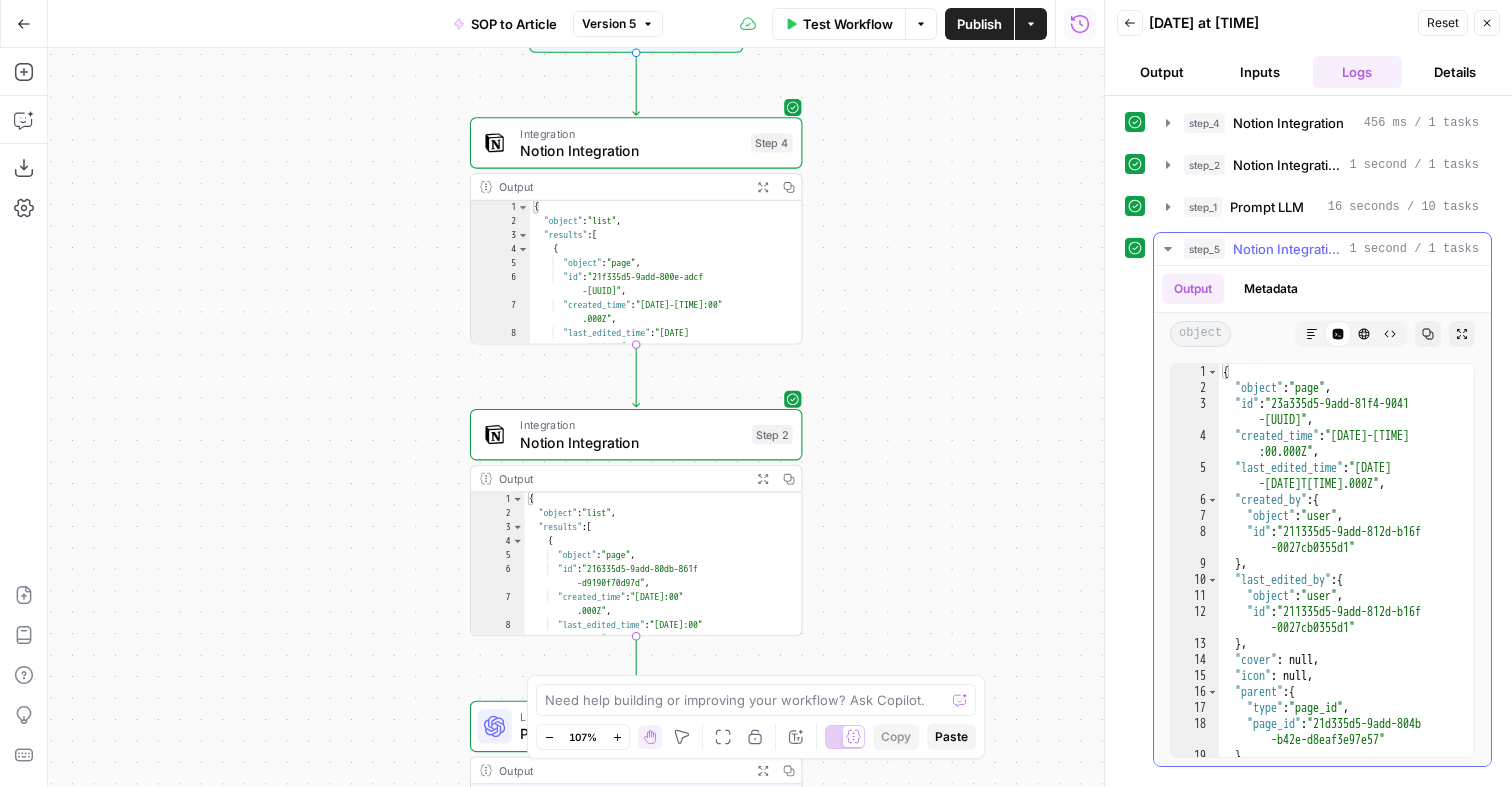 click 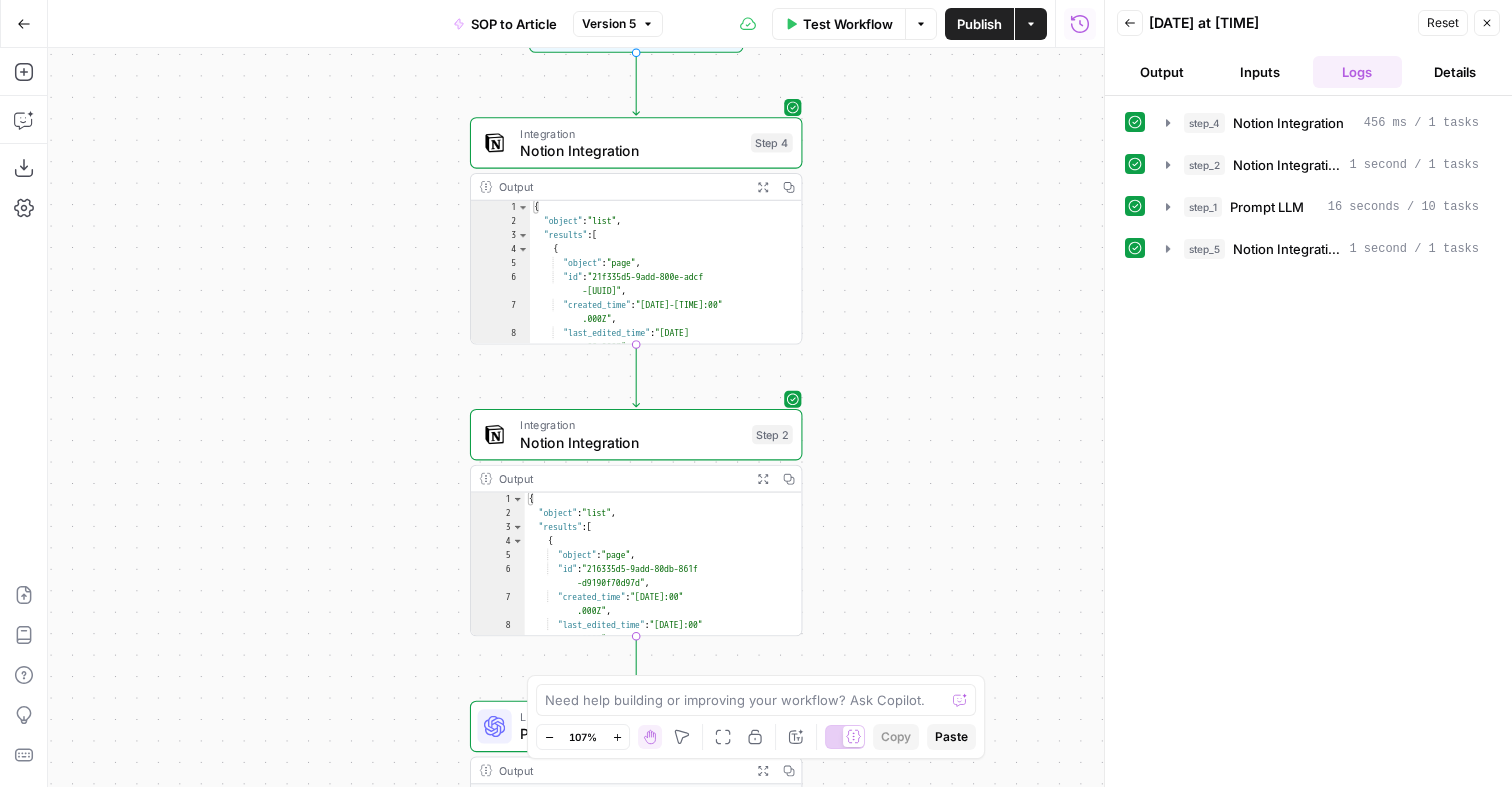 click on "step_4 Notion Integration 456 ms / 1 tasks step_2 Notion Integration 1 second / 1 tasks step_1 Prompt LLM 16 seconds / 10 tasks step_5 Notion Integration 1 second / 1 tasks" at bounding box center [1308, 441] 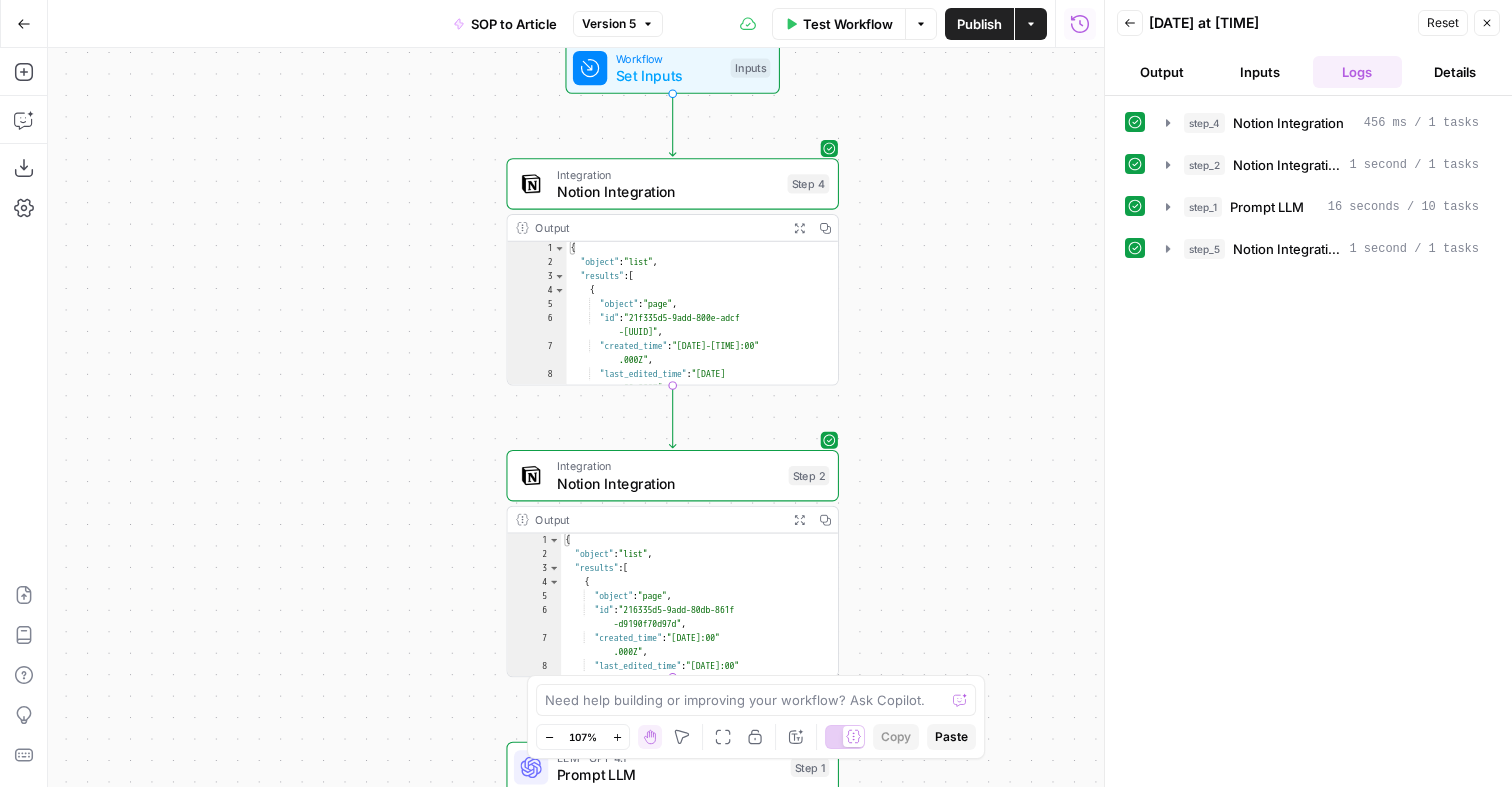 click on "step_4 Notion Integration 456 ms / 1 tasks step_2 Notion Integration 1 second / 1 tasks step_1 Prompt LLM 16 seconds / 10 tasks step_5 Notion Integration 1 second / 1 tasks" at bounding box center [1308, 441] 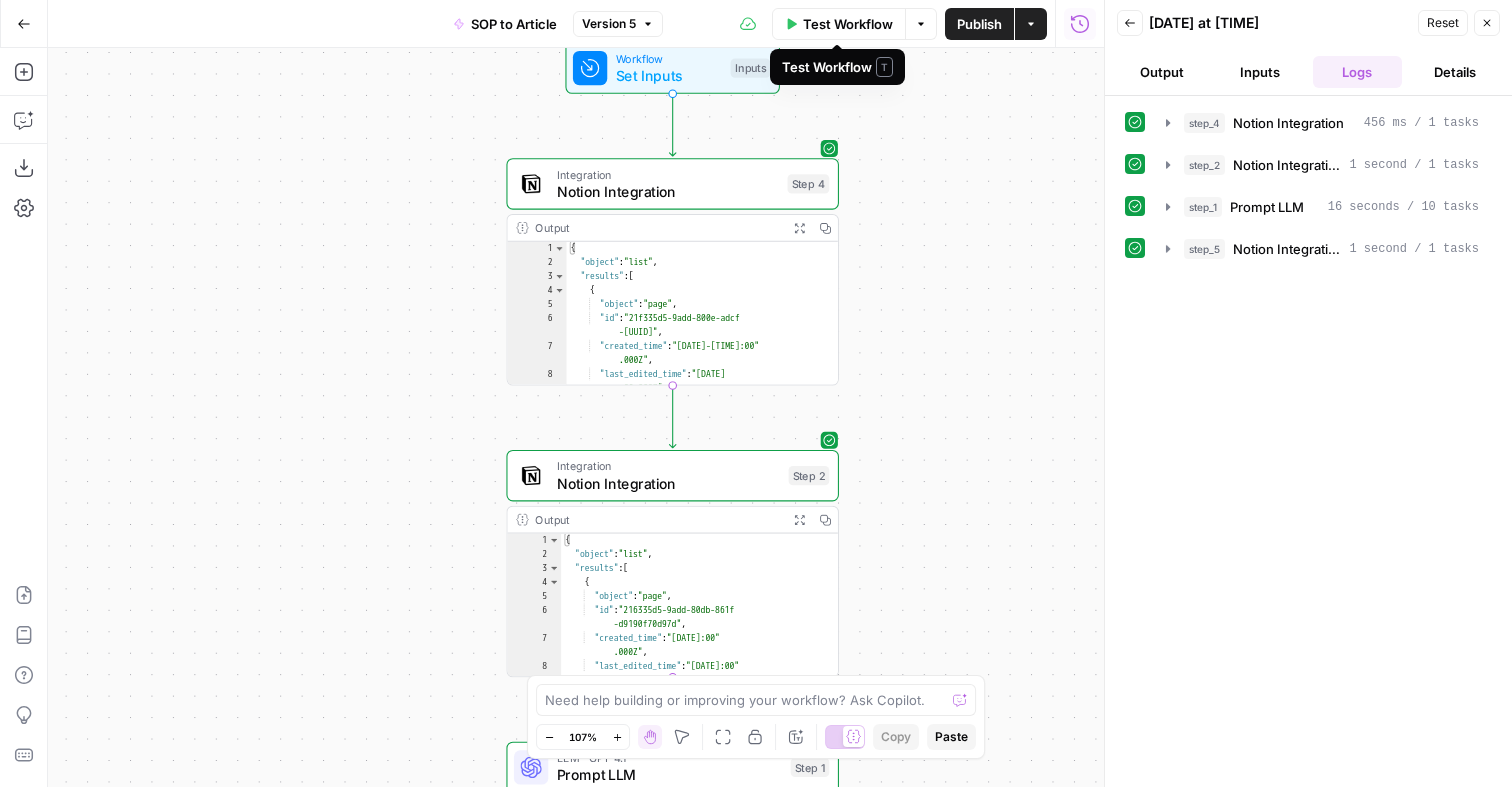 click on "Test Workflow" at bounding box center (848, 24) 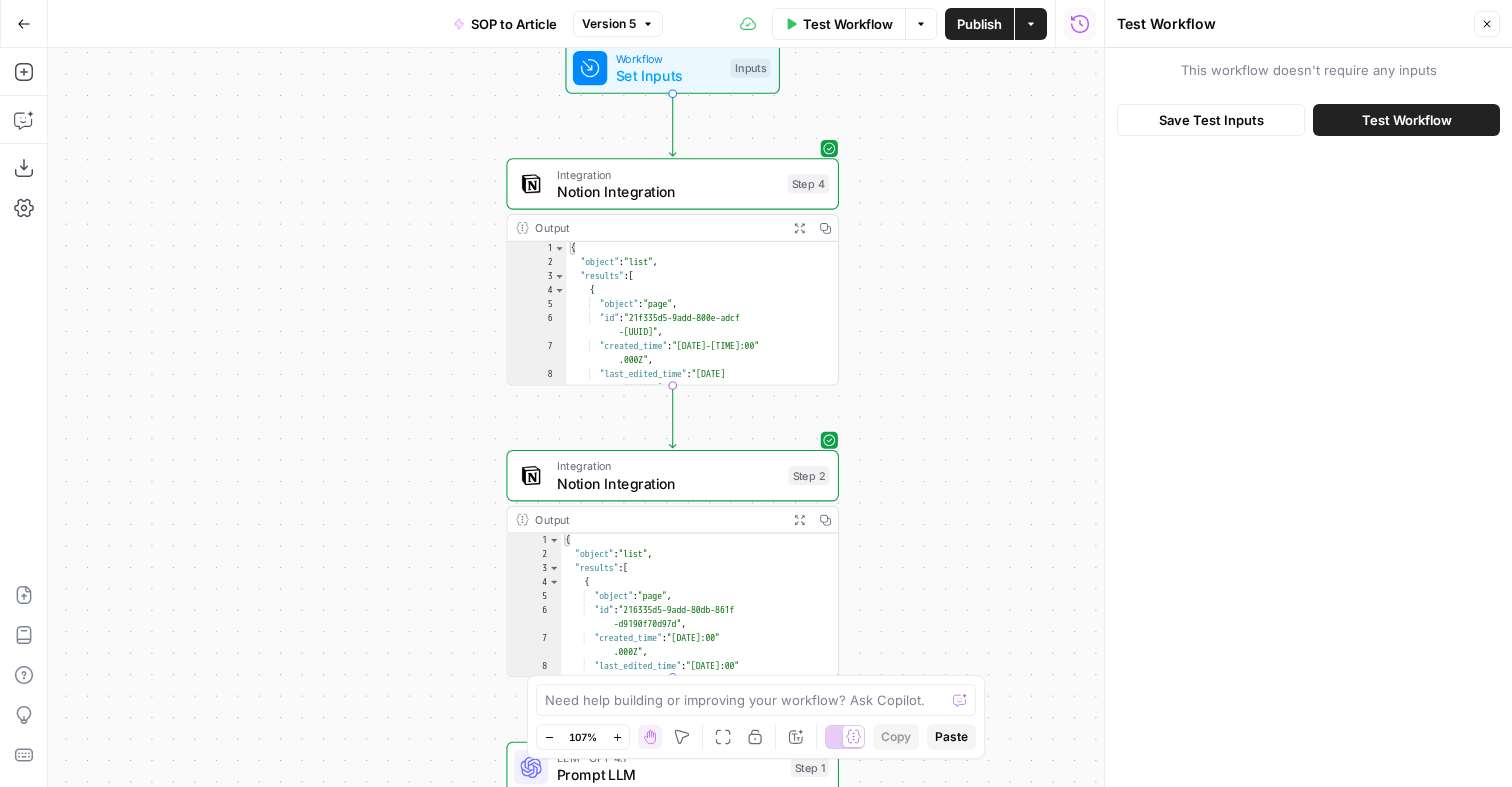 click on "Test Workflow" at bounding box center (1407, 120) 